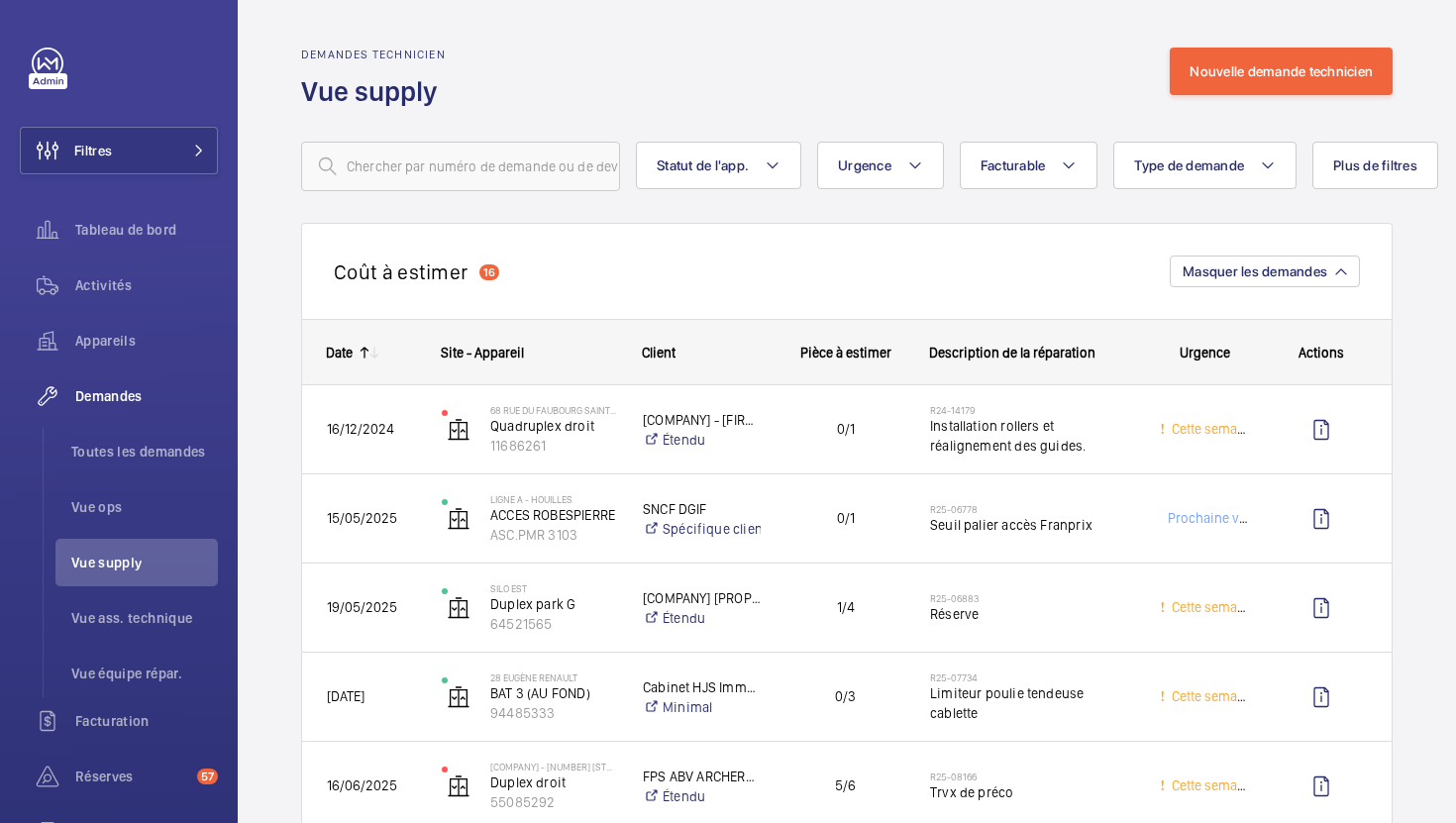 scroll, scrollTop: 0, scrollLeft: 0, axis: both 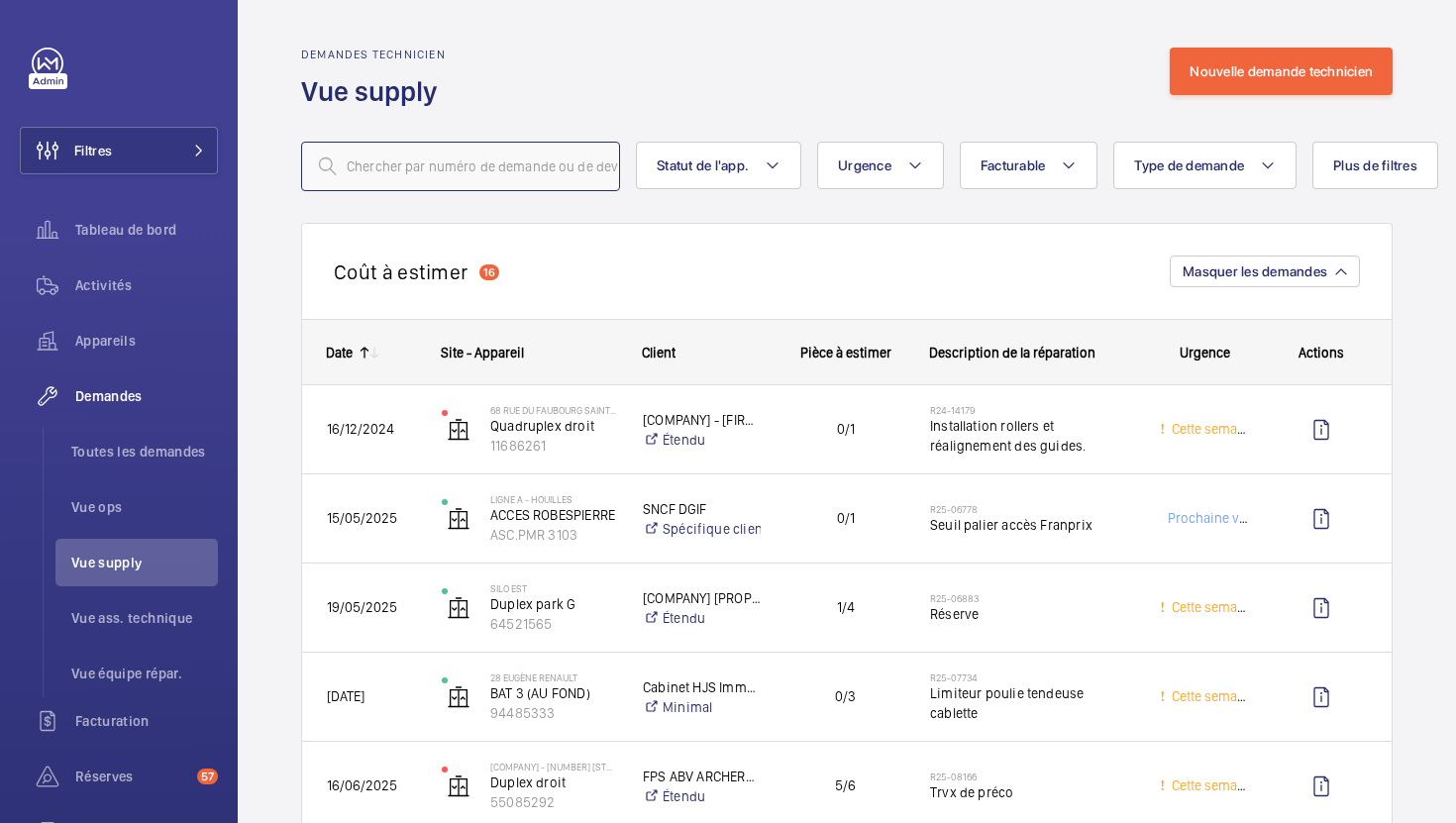 click 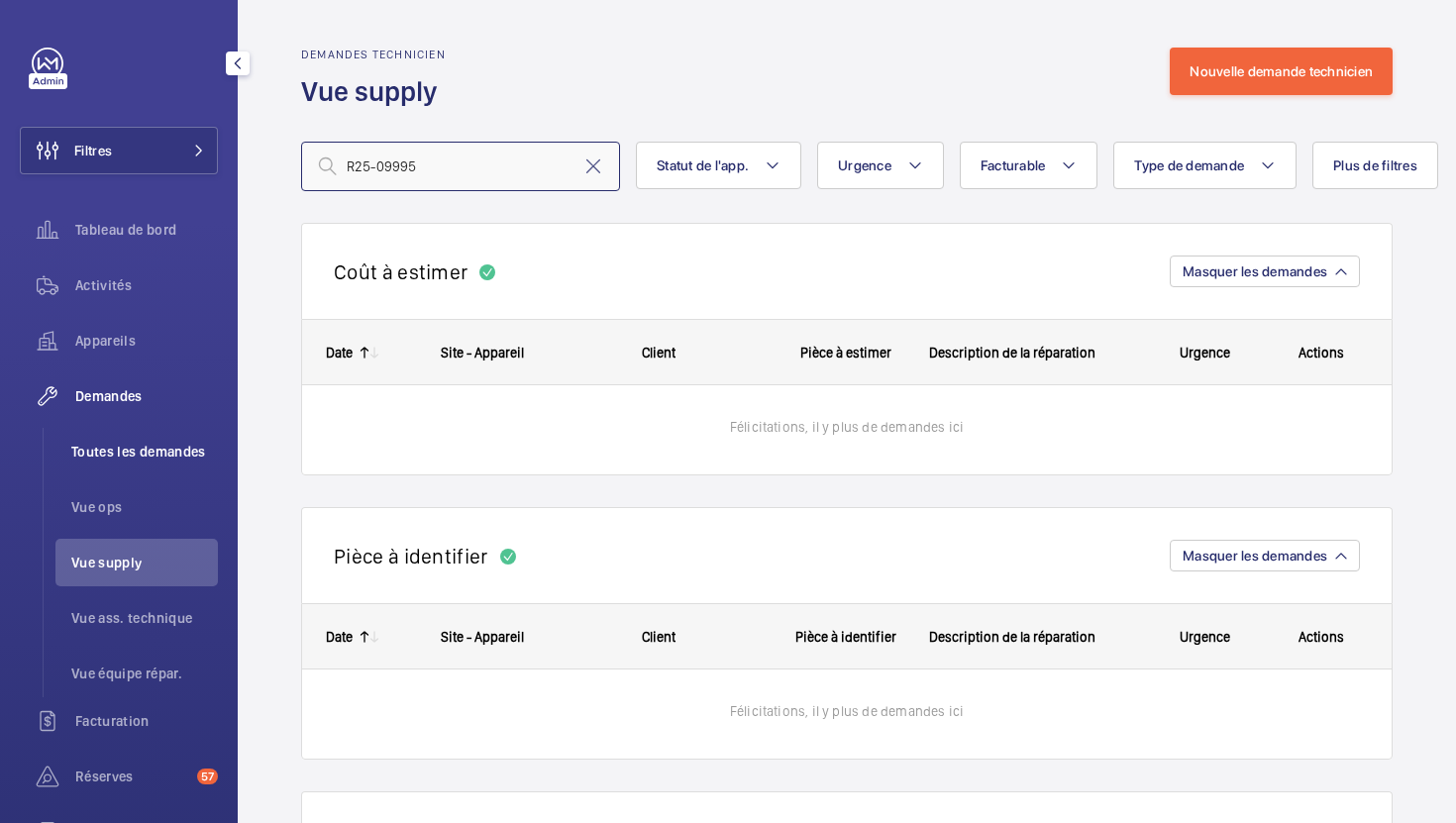type on "R25-09995" 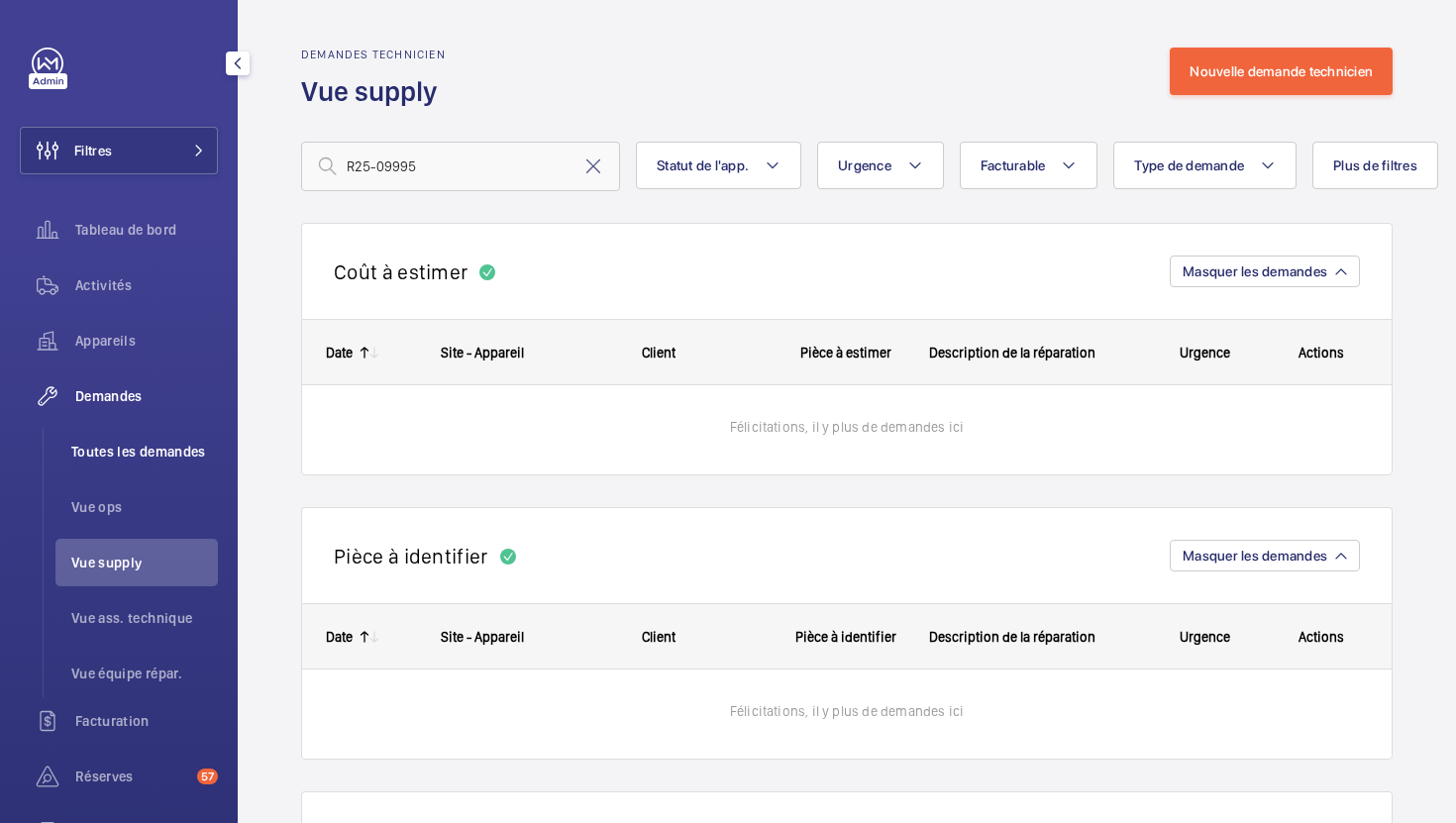 click on "Toutes les demandes" 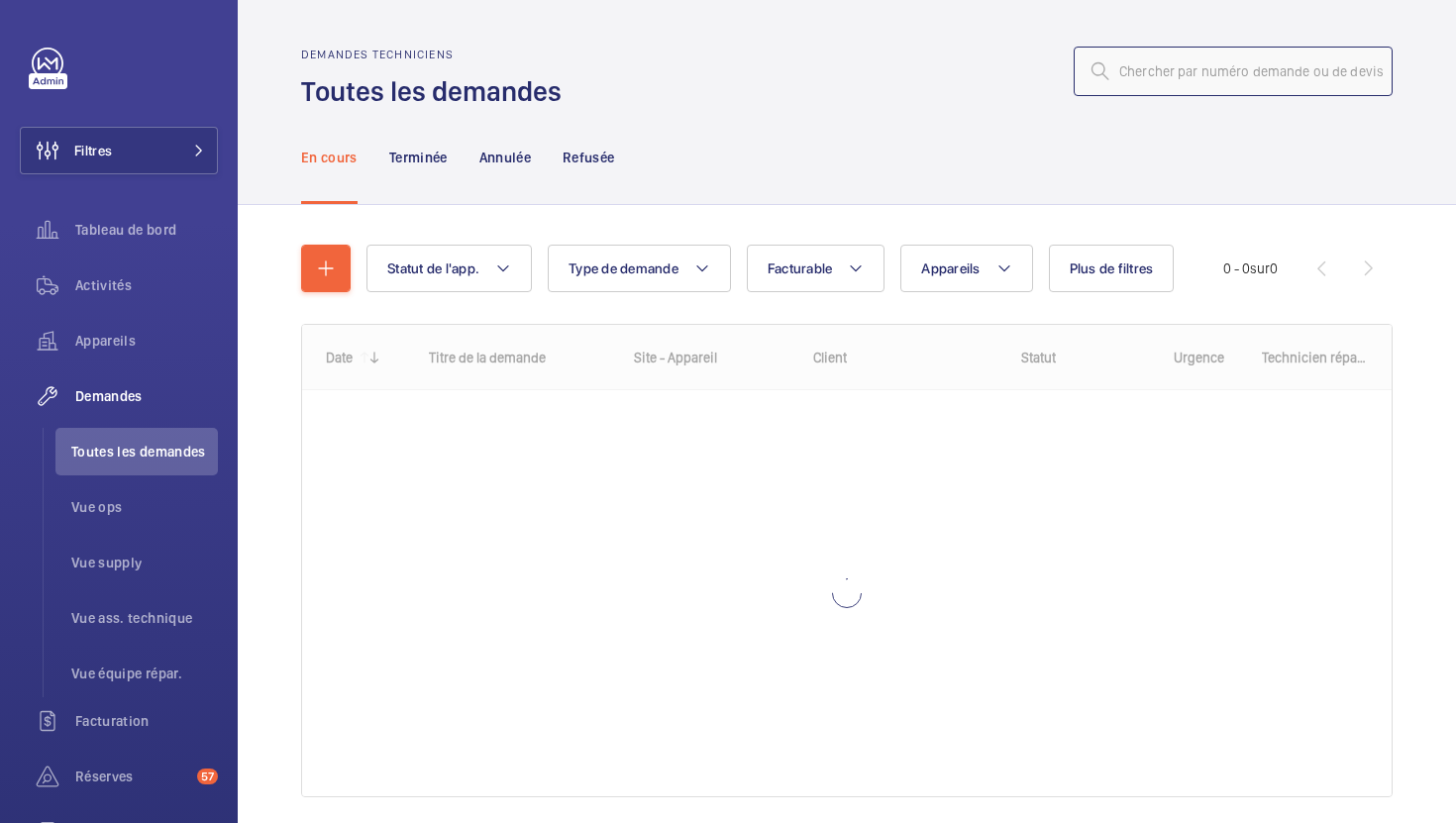 click 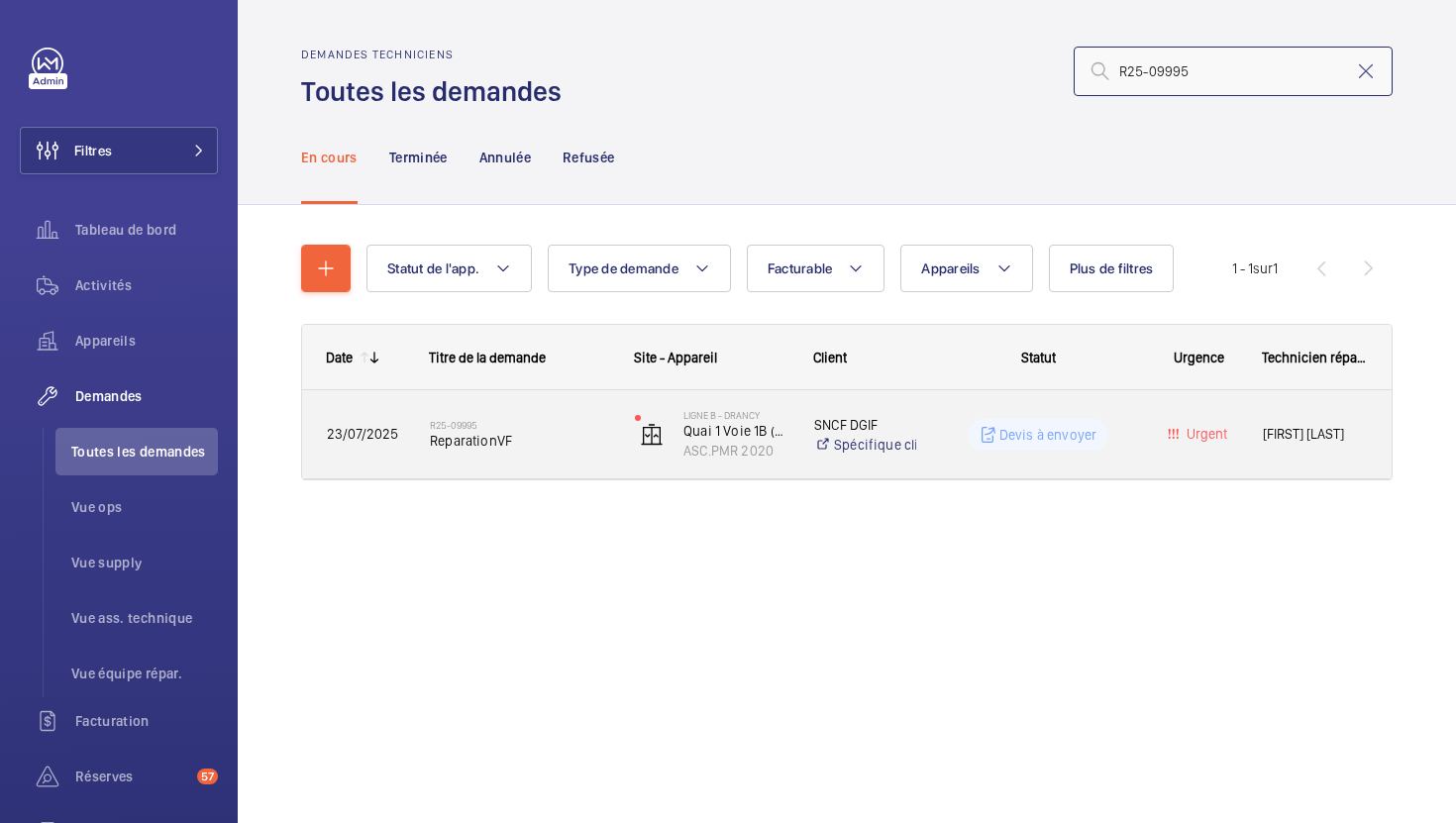 type on "R25-09995" 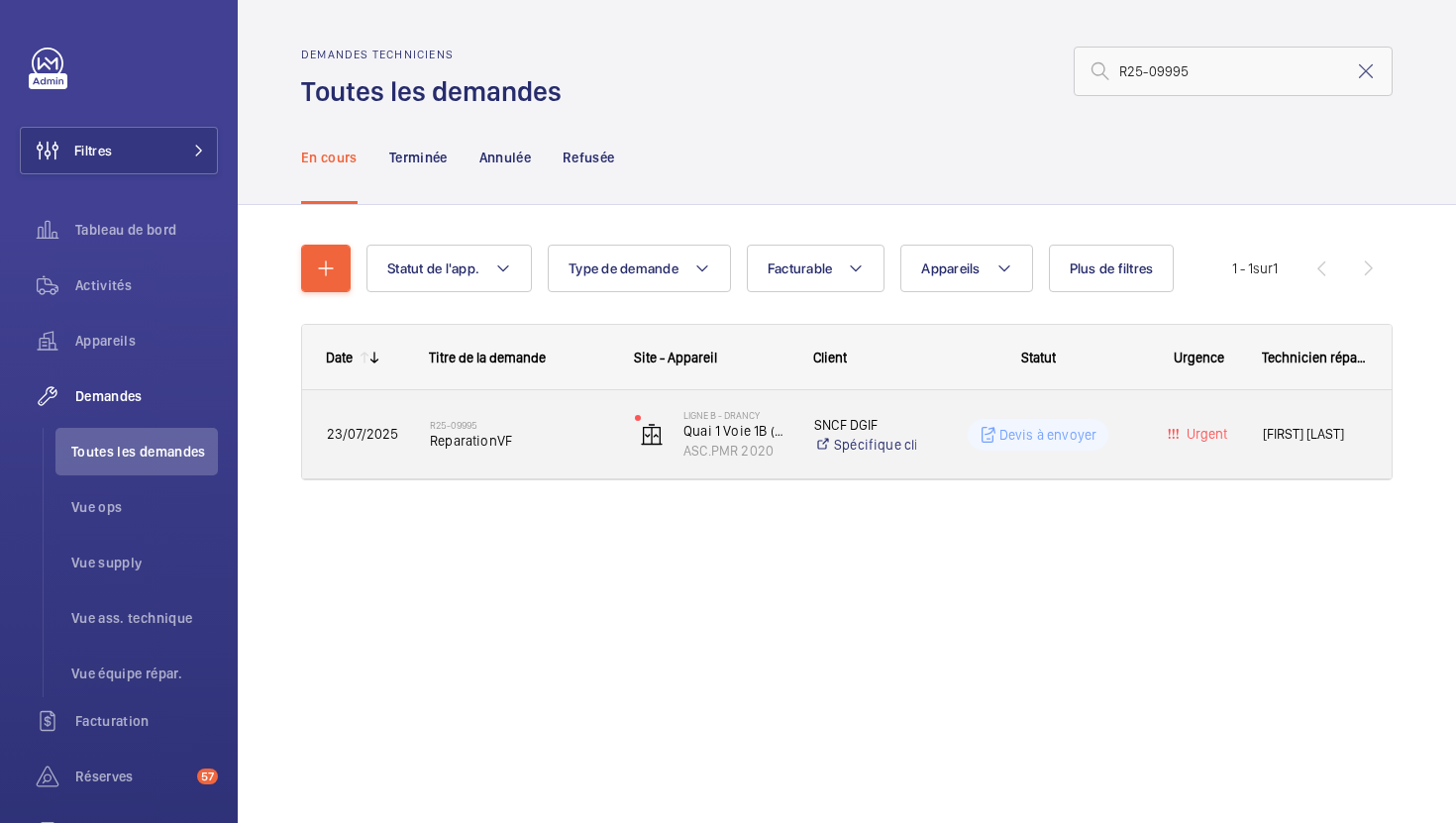 click on "[ALPHANUMERIC]   [PROPER_NOUN][PROPER_NOUN]" 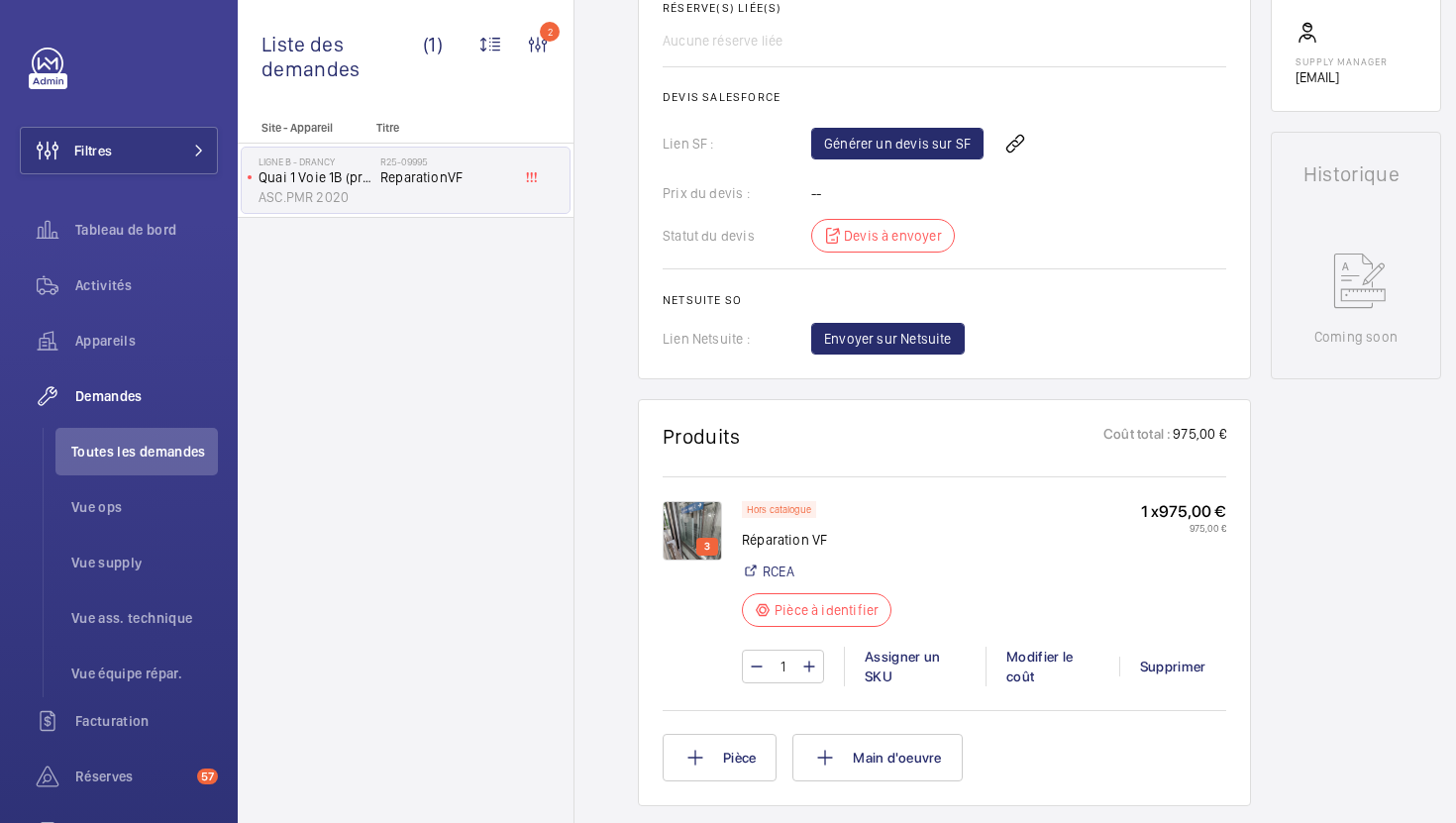 scroll, scrollTop: 817, scrollLeft: 0, axis: vertical 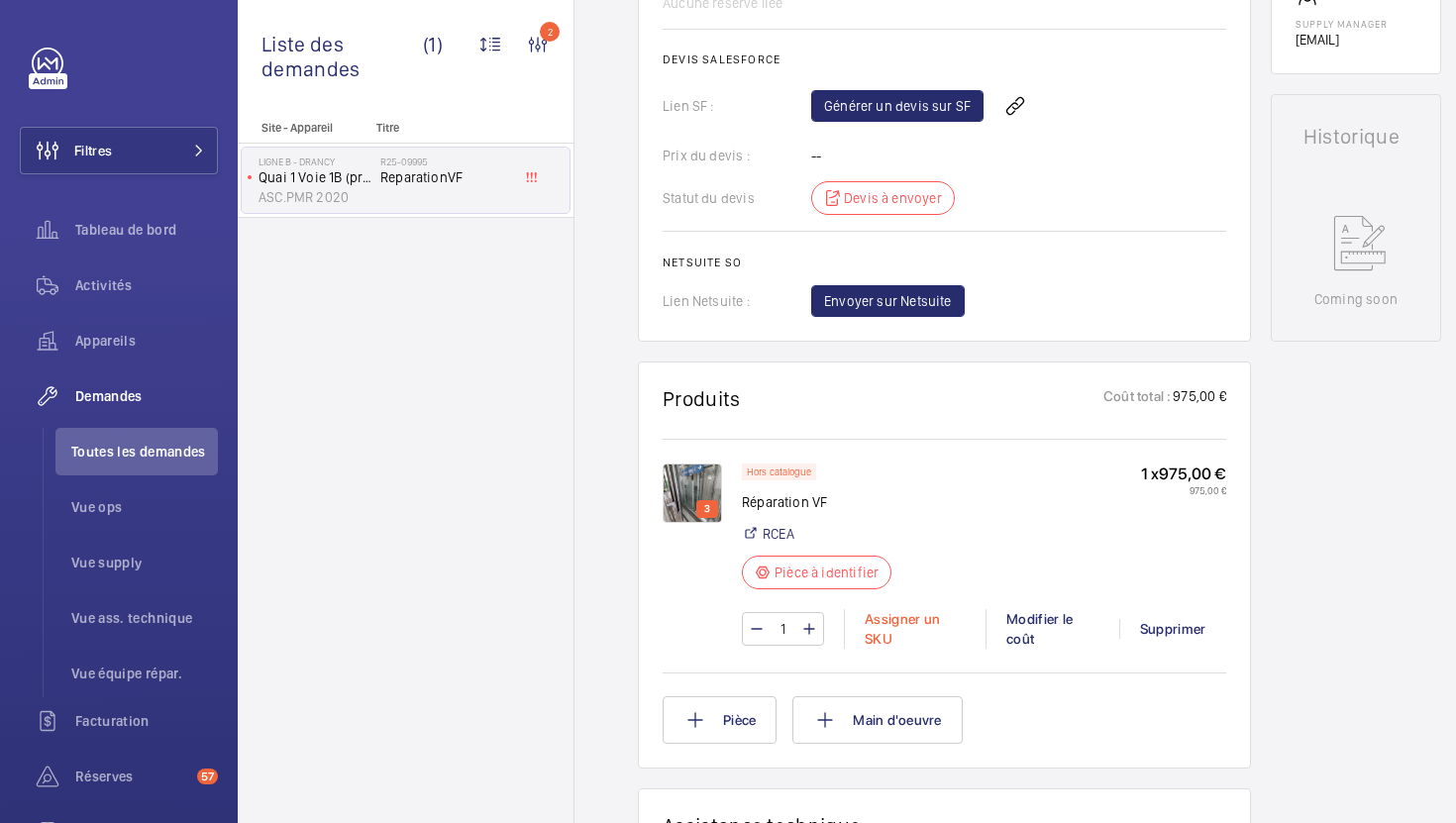 click on "Assigner un SKU" 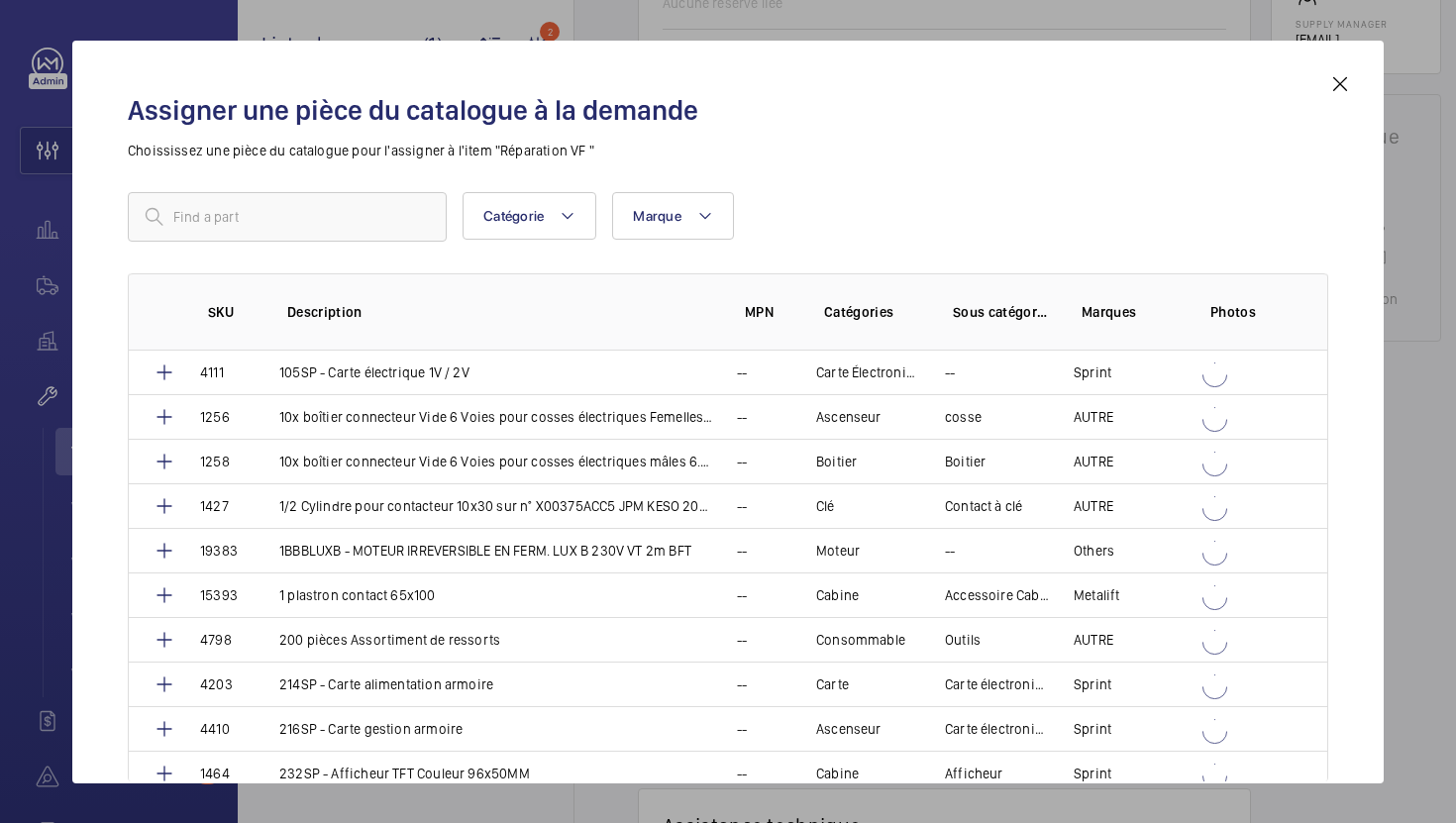 click on "[SKU]  --  [CATEGORY]   [CATEGORY]   [BRAND]" at bounding box center (728, 440) 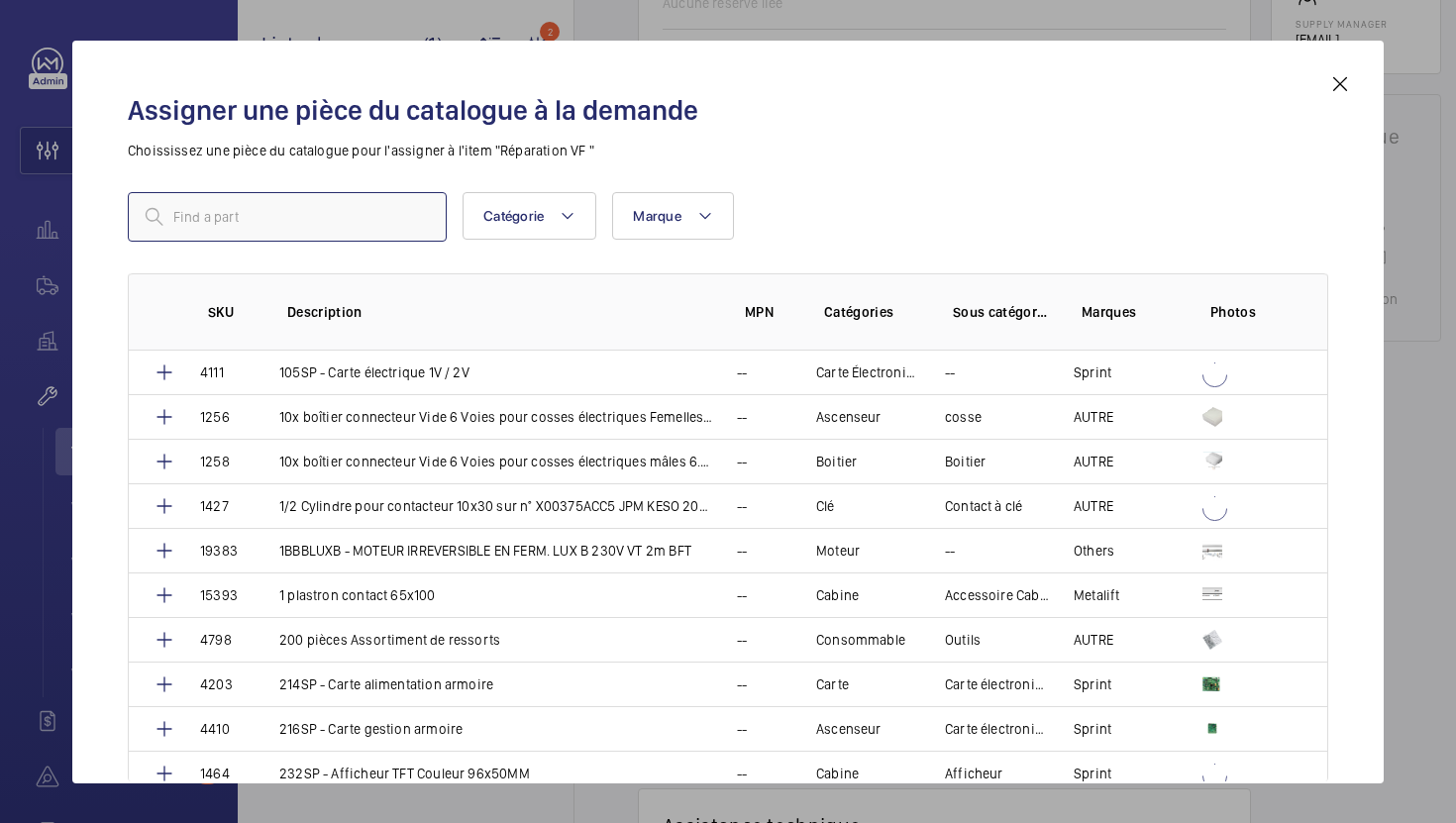 click at bounding box center [287, 217] 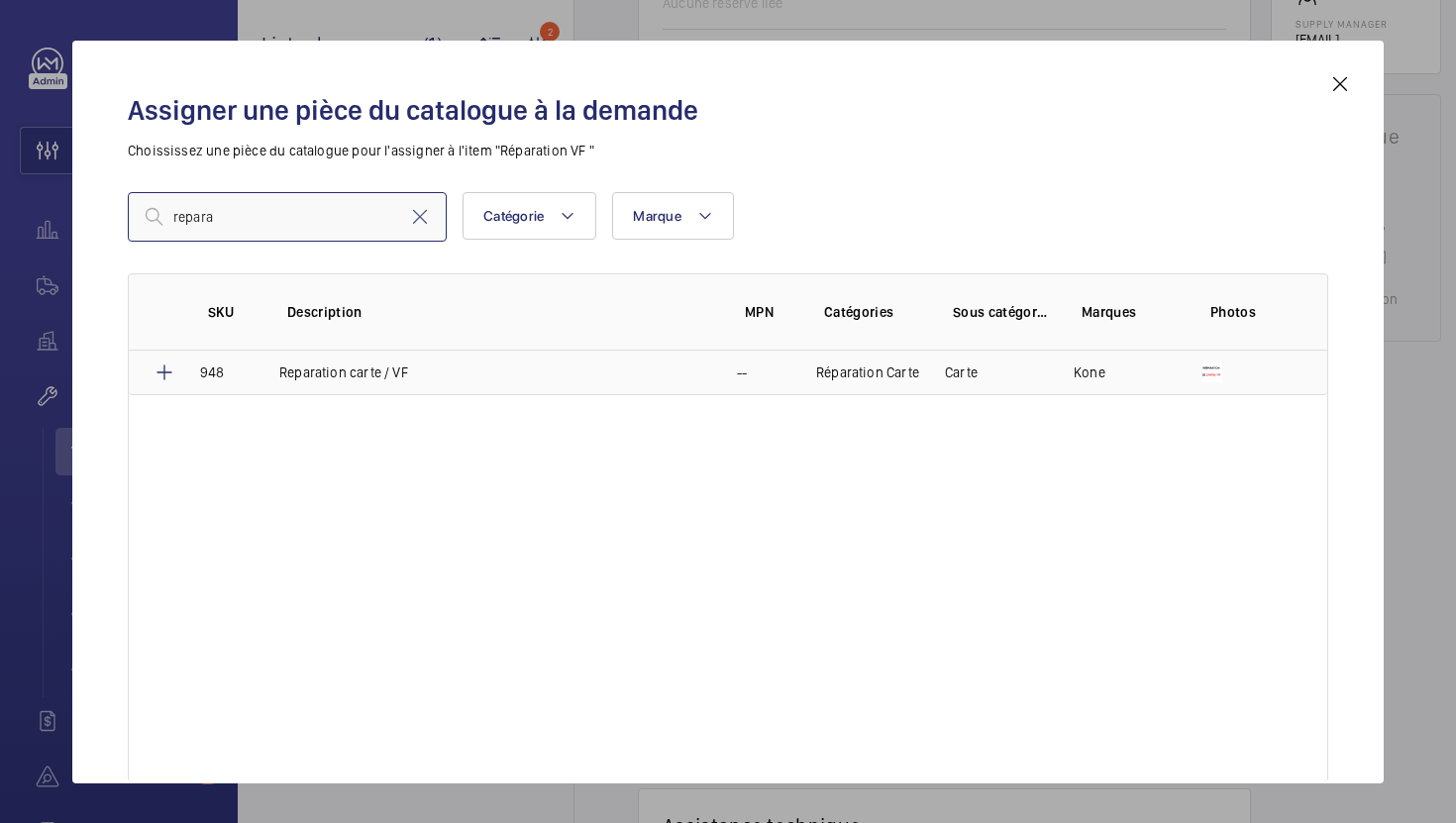 type on "repara" 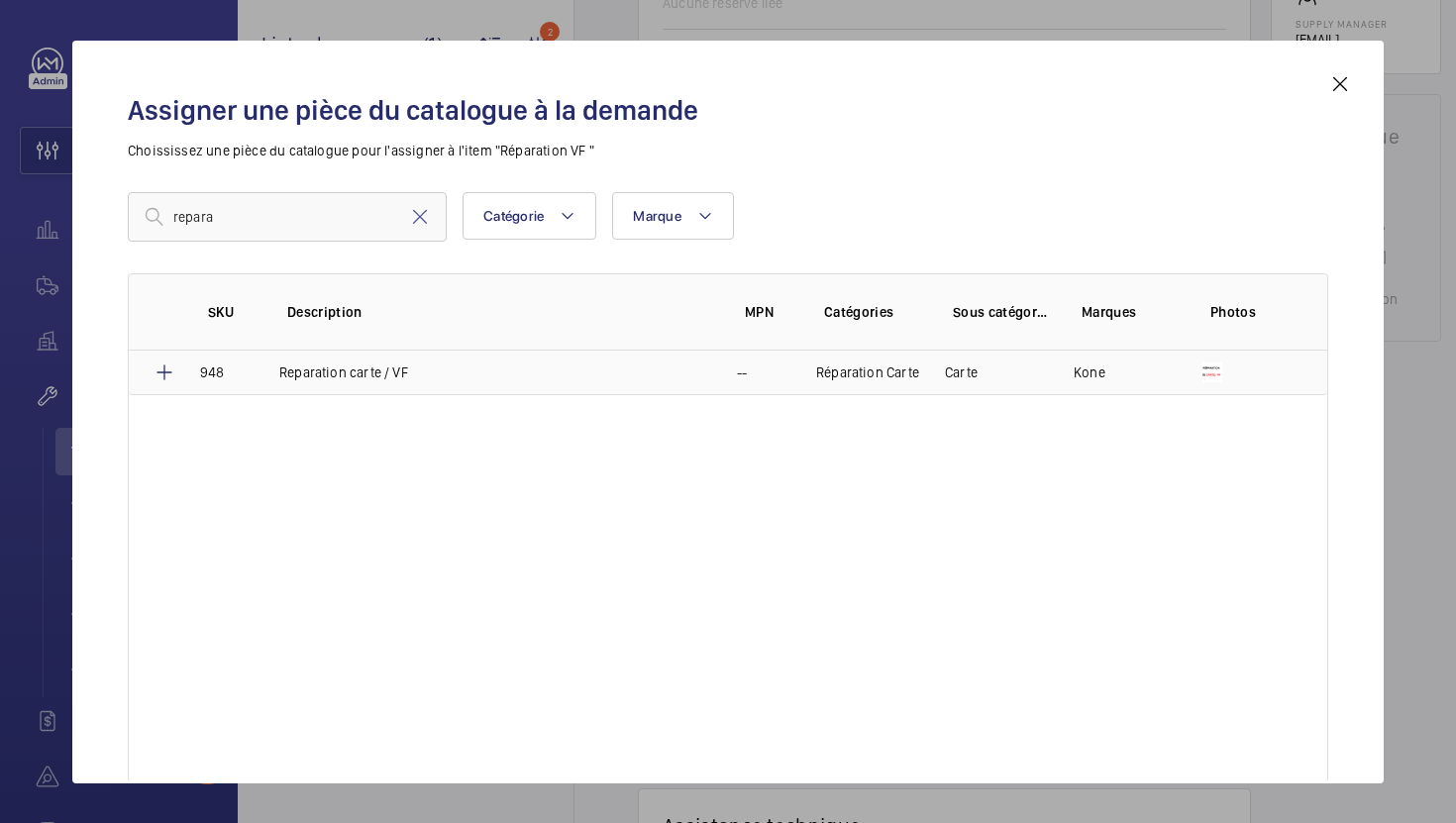 click on "Reparation carte / VF" at bounding box center (344, 372) 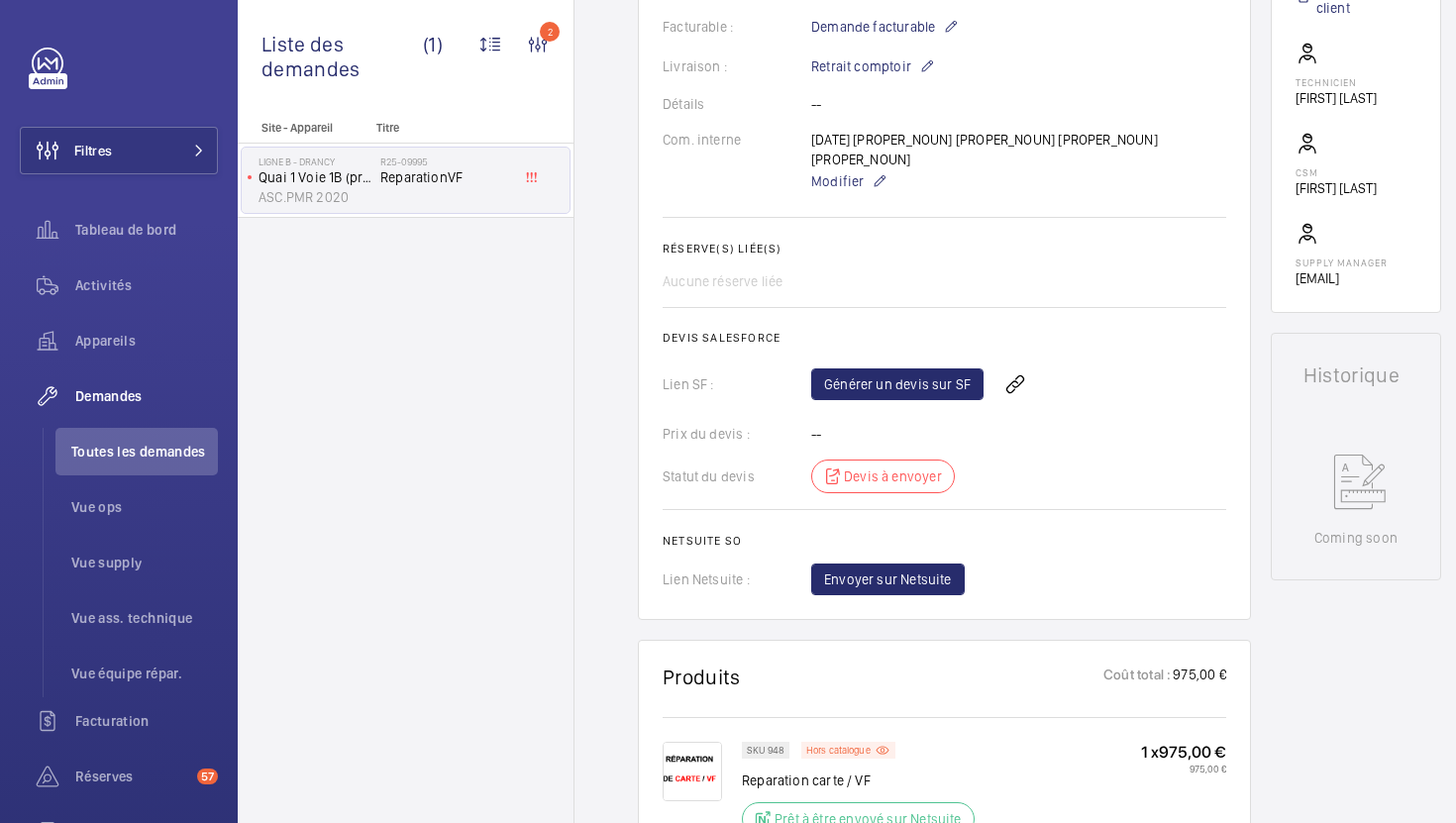 scroll, scrollTop: 517, scrollLeft: 0, axis: vertical 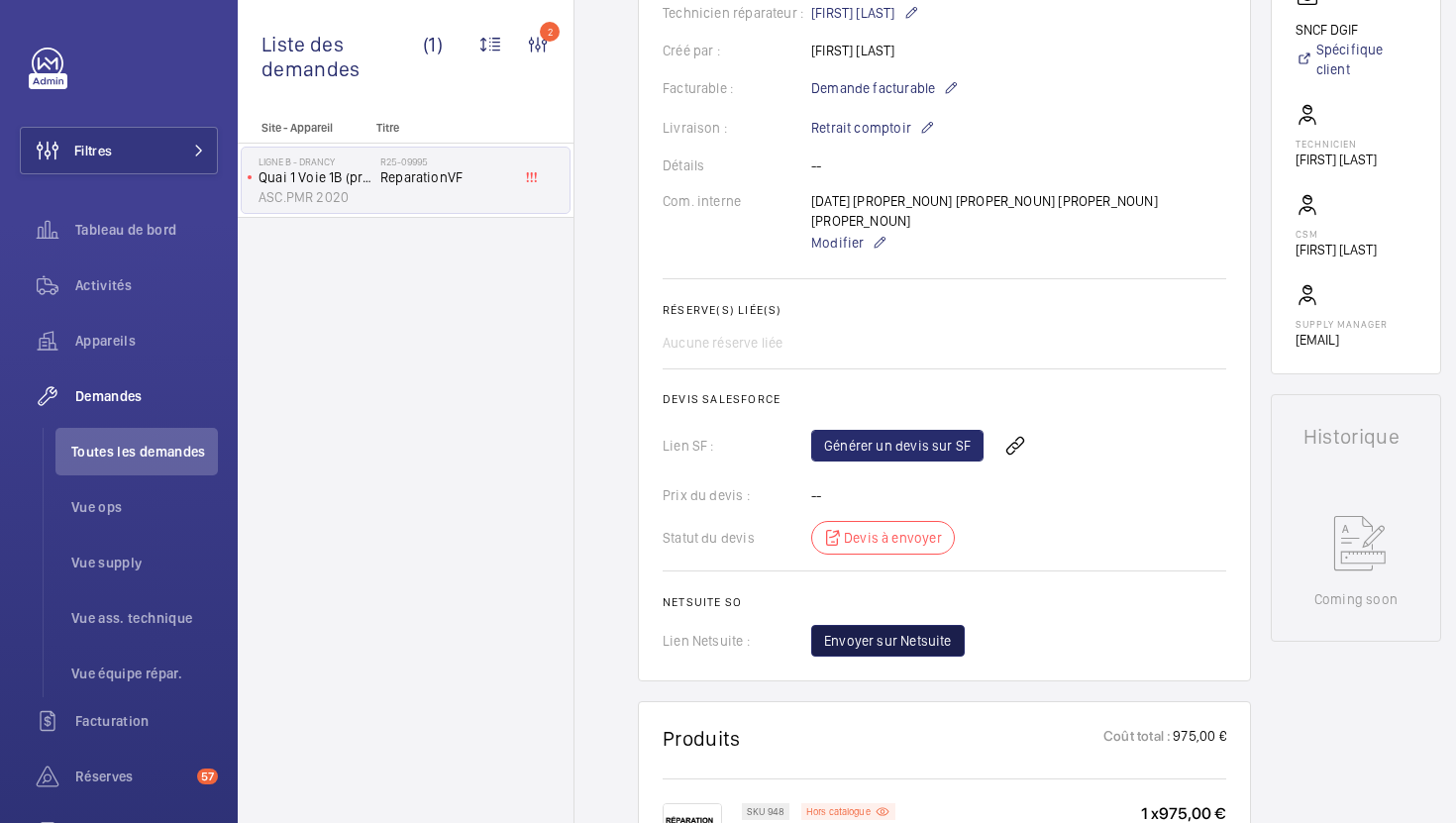 click on "Envoyer sur Netsuite" 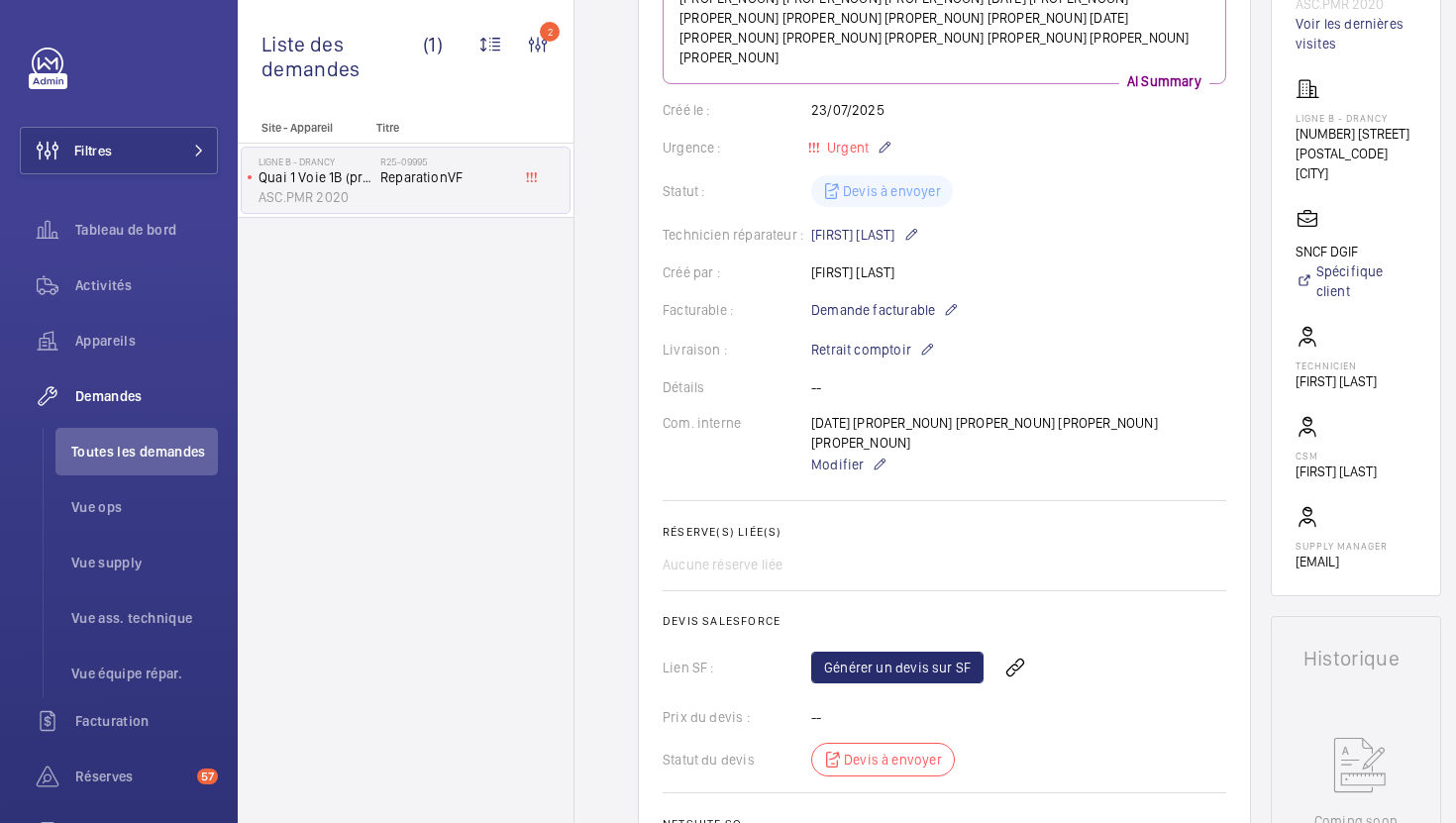 scroll, scrollTop: 276, scrollLeft: 0, axis: vertical 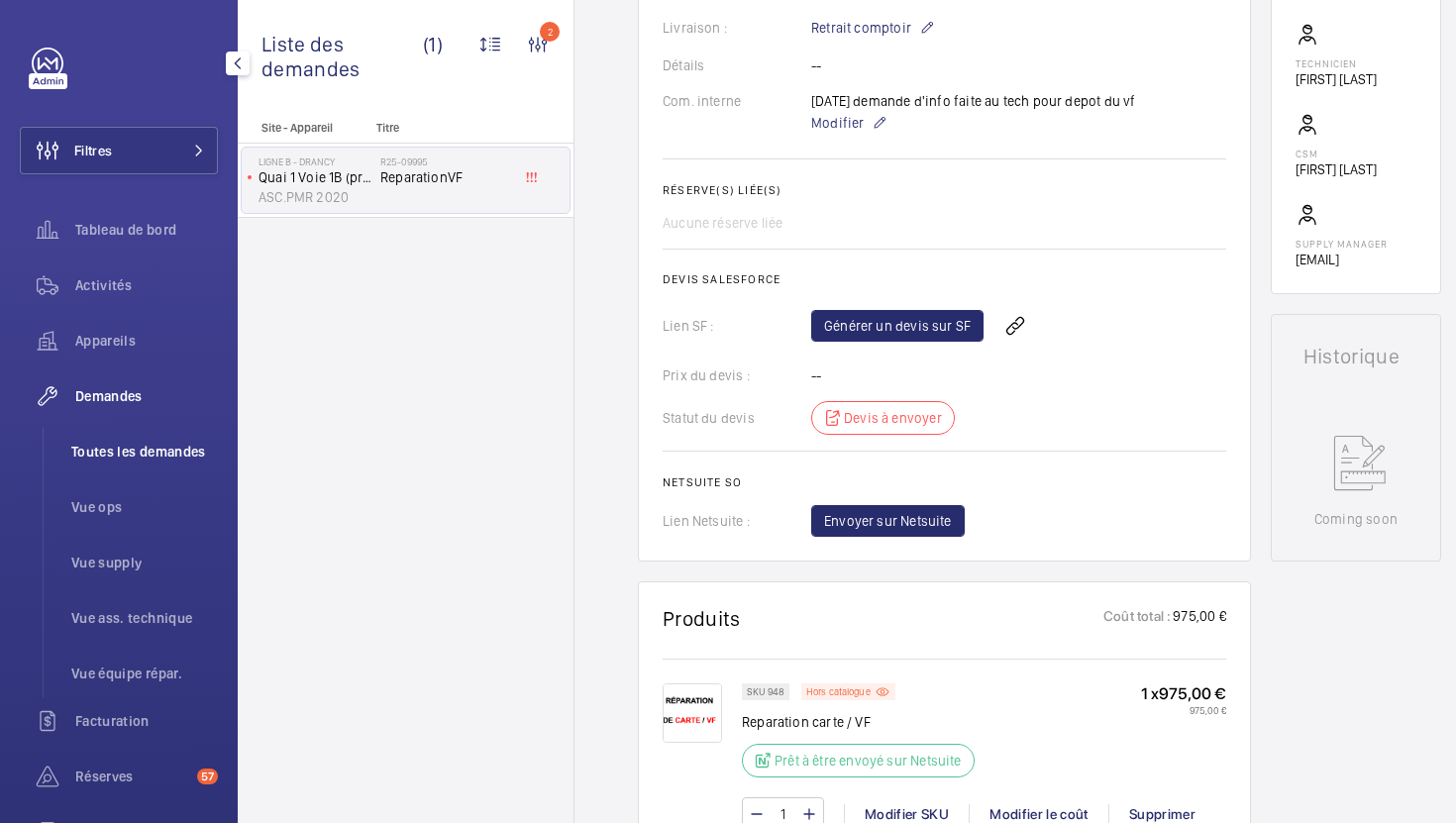 click on "Toutes les demandes" 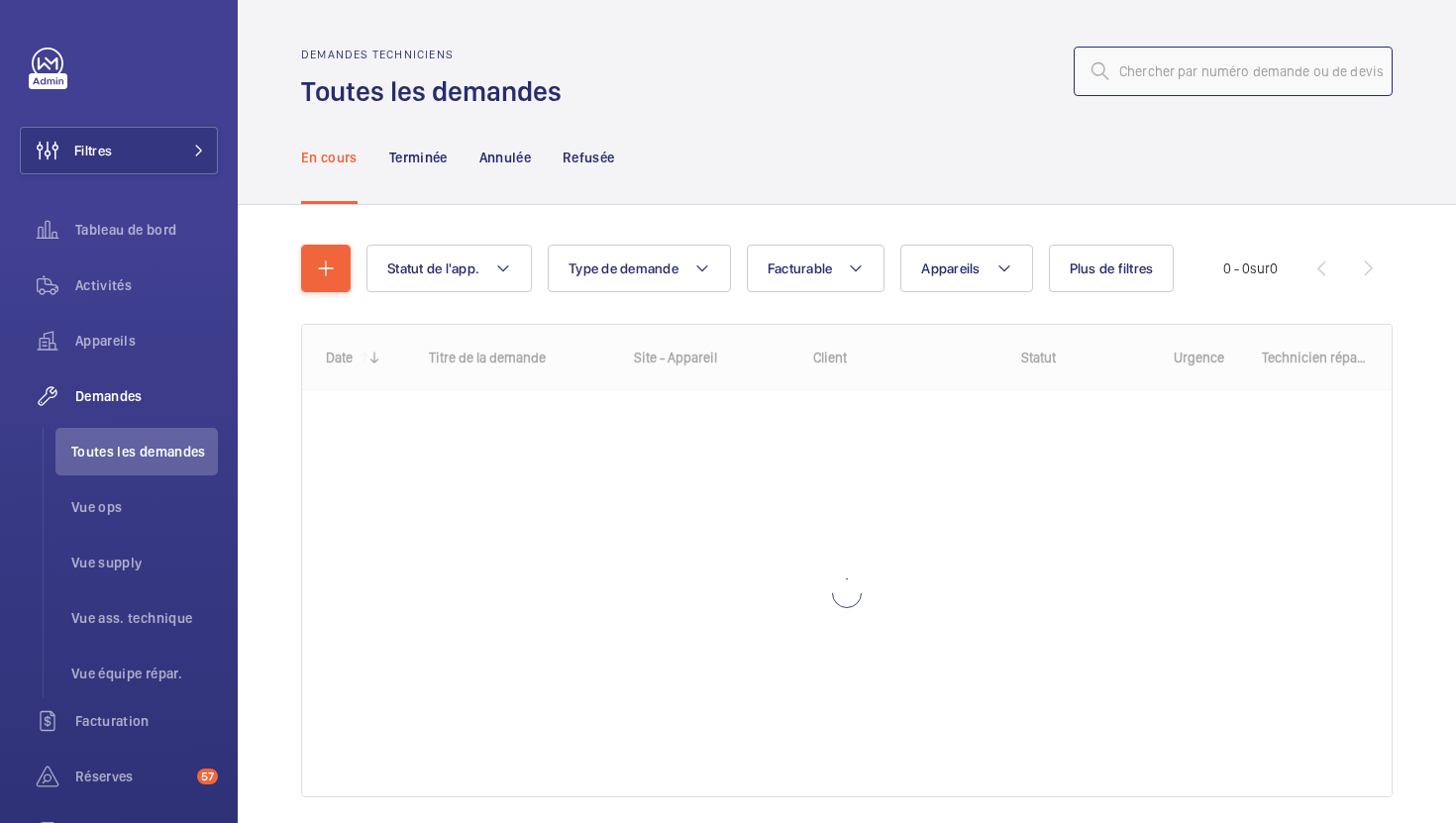 click 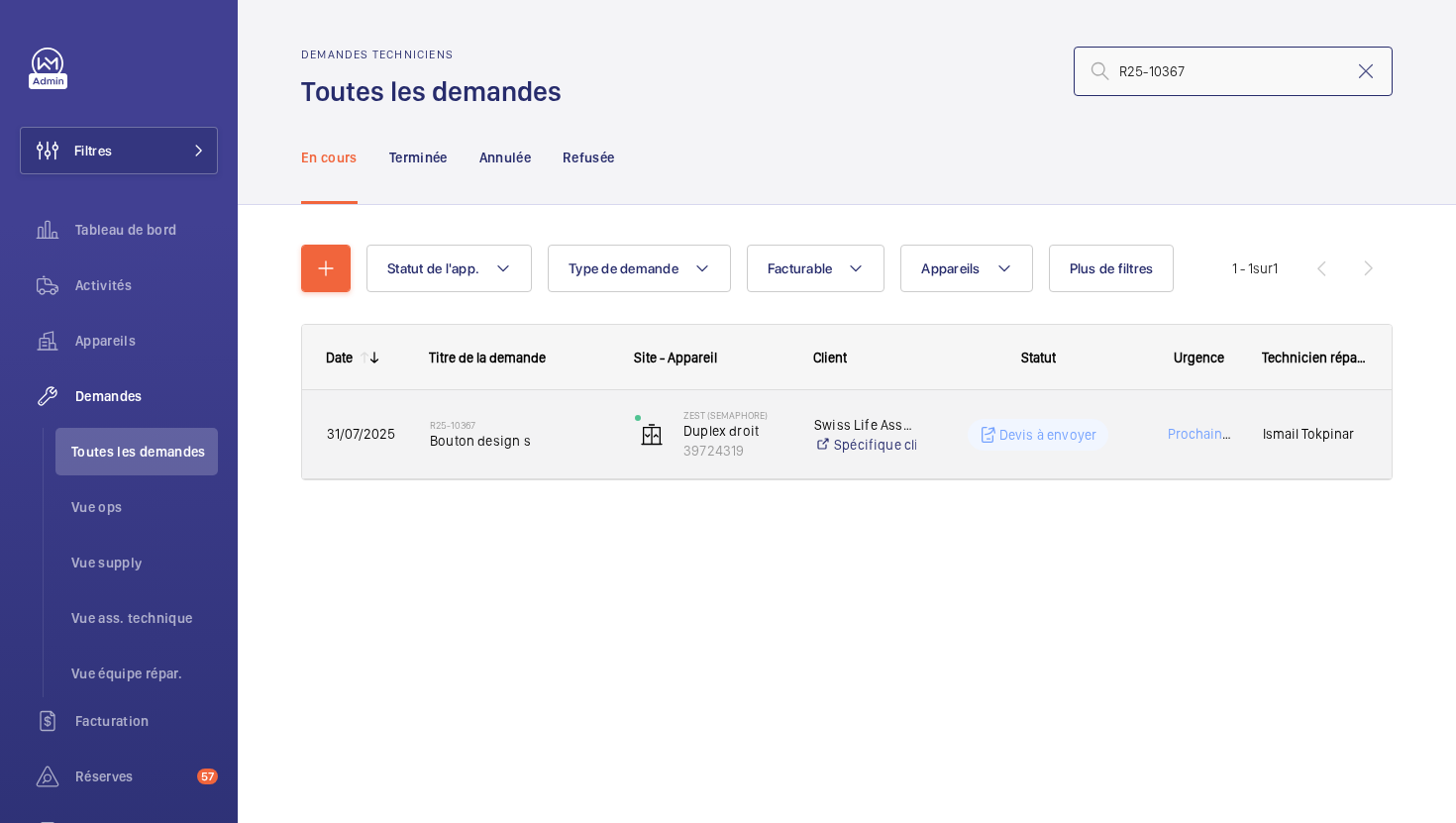 type on "R25-10367" 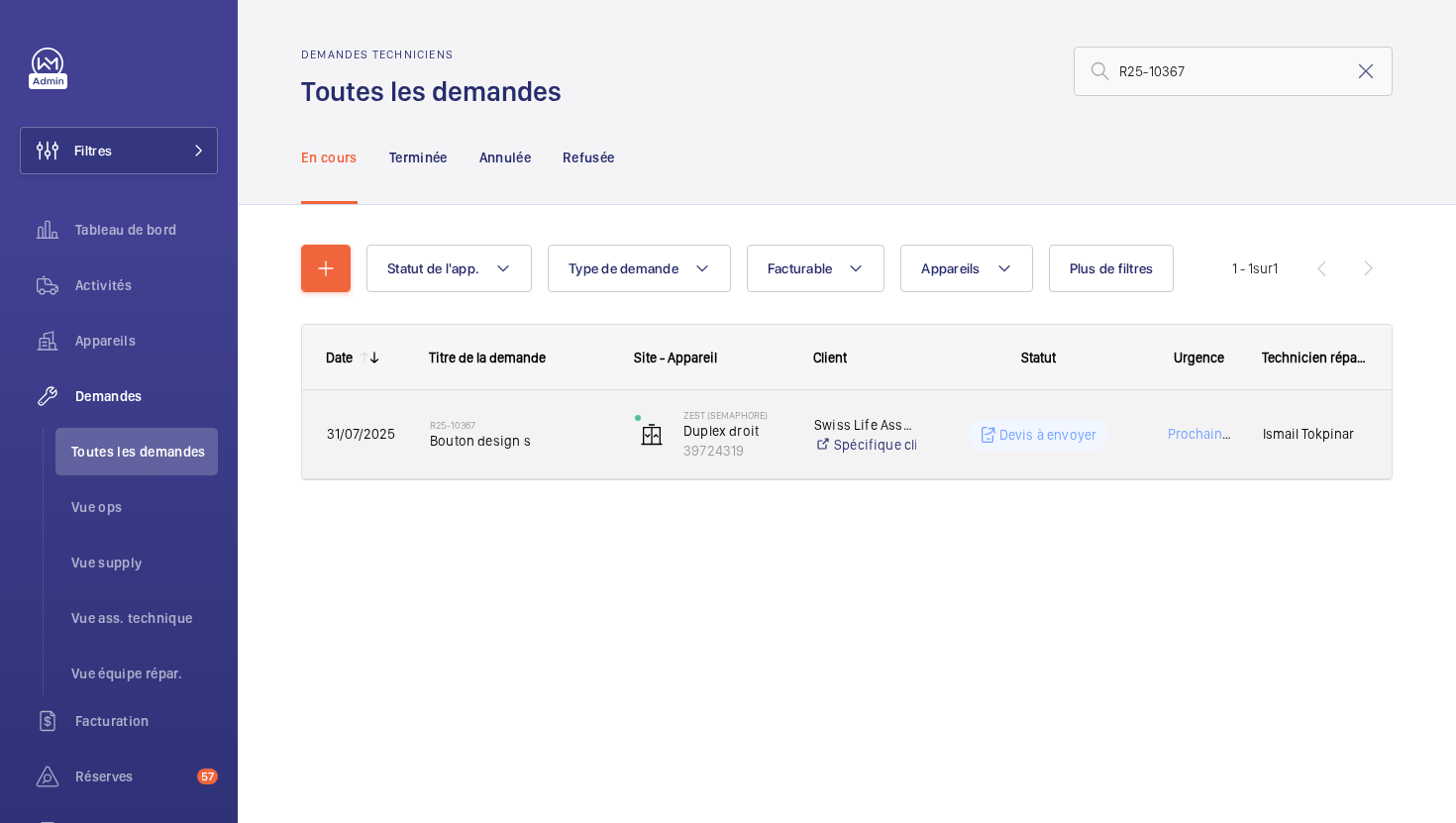 click on "R25-10367   Bouton design s" 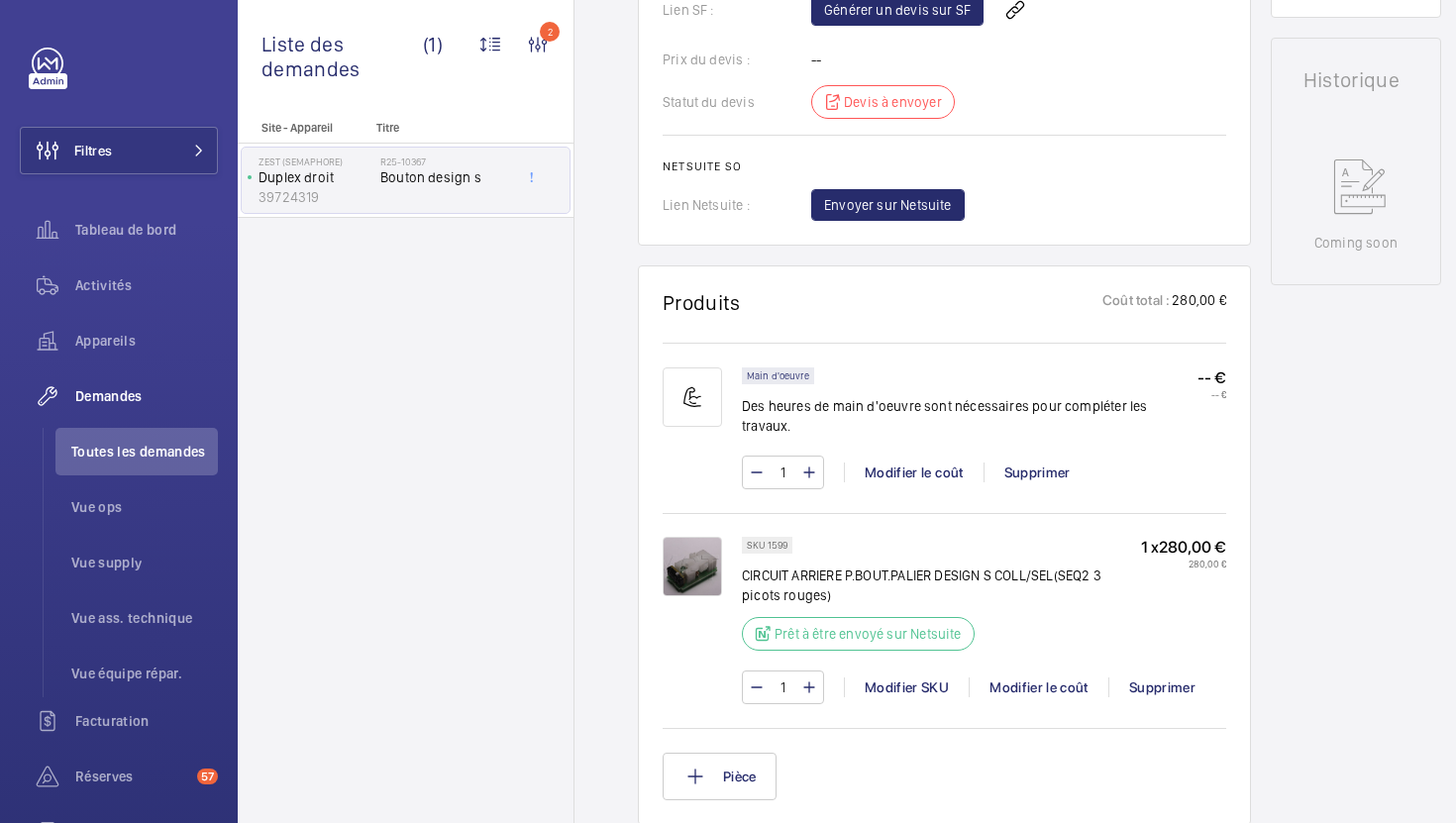 scroll, scrollTop: 941, scrollLeft: 0, axis: vertical 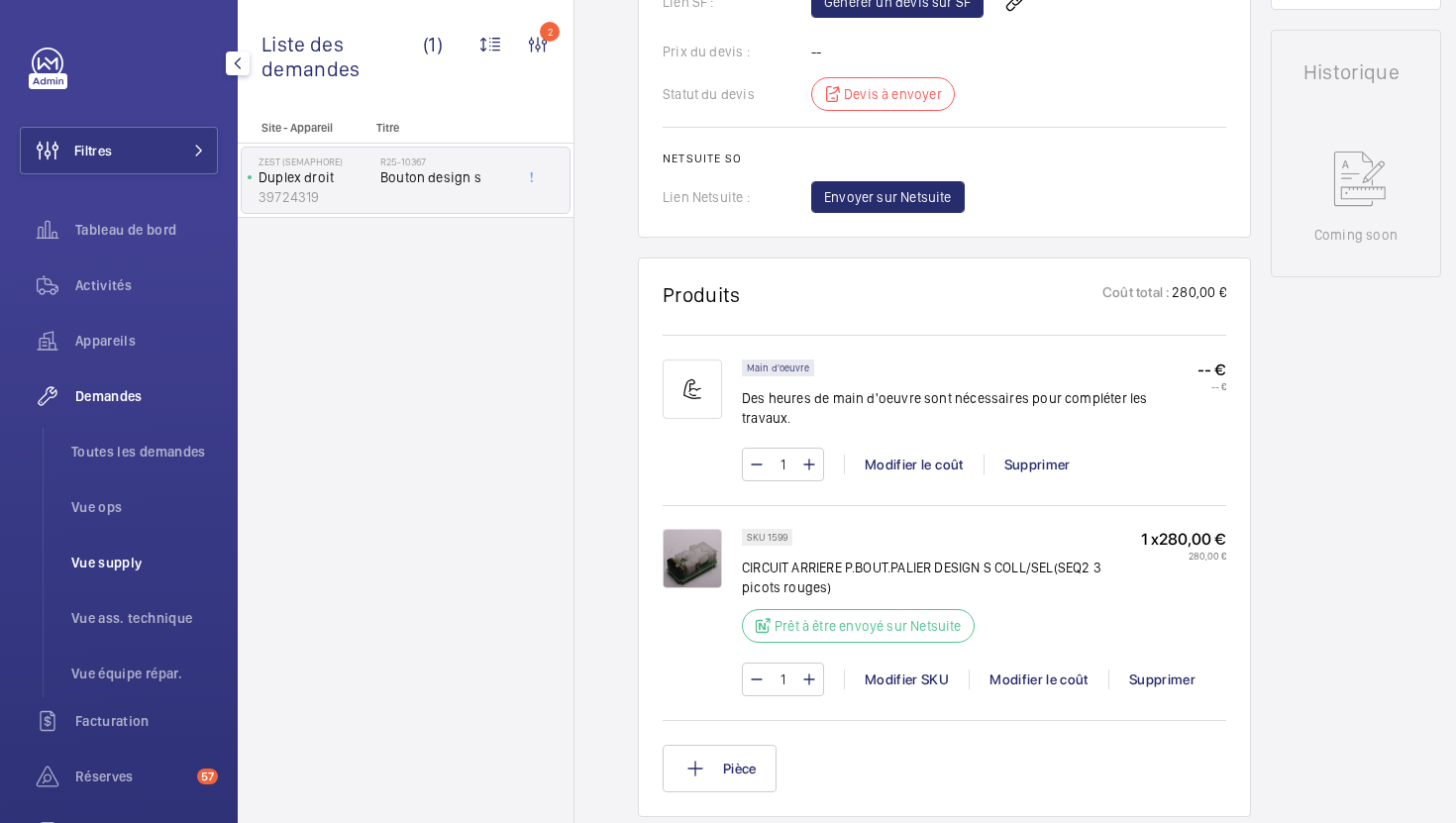click on "Vue supply" 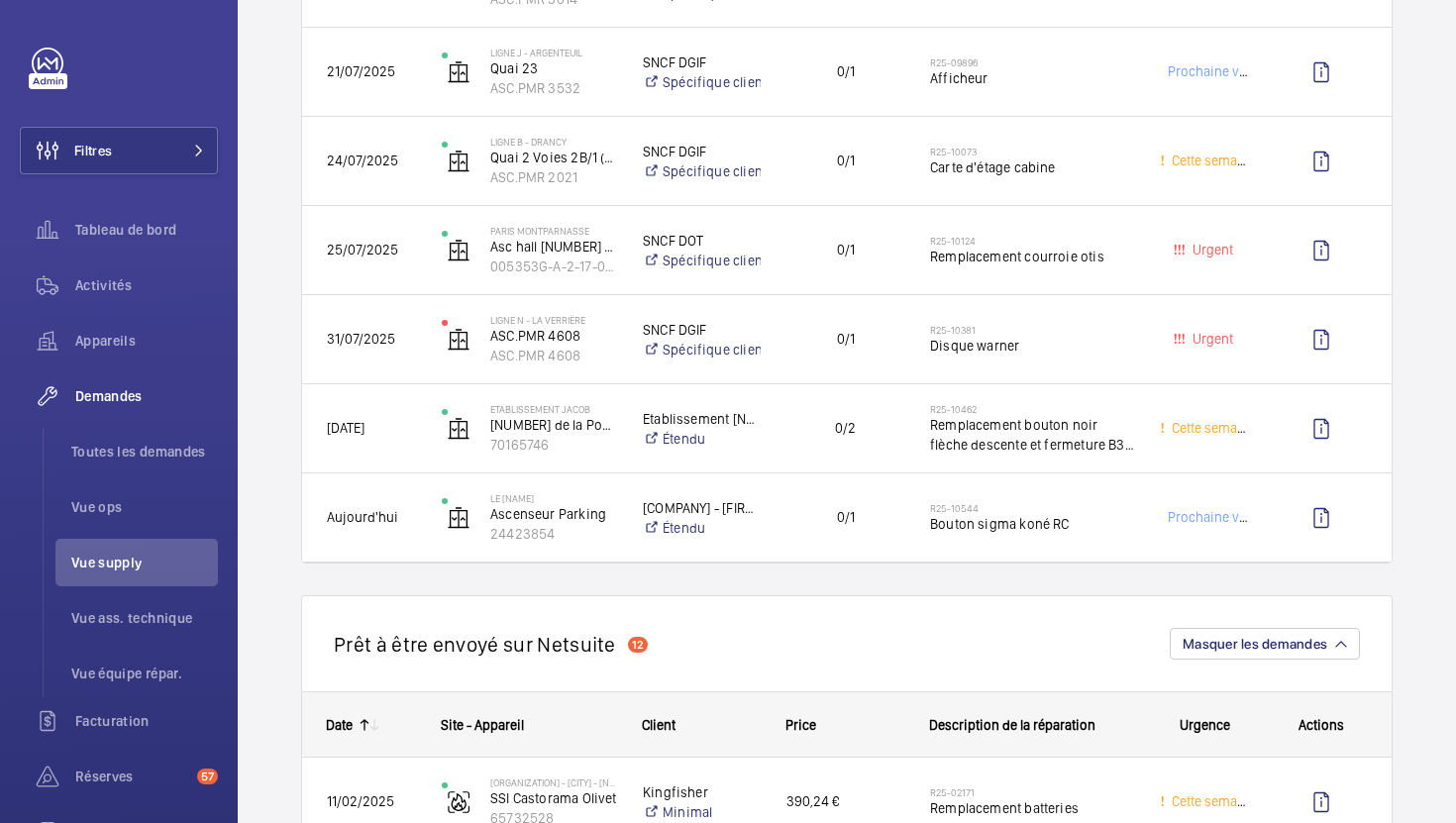 scroll, scrollTop: 2214, scrollLeft: 0, axis: vertical 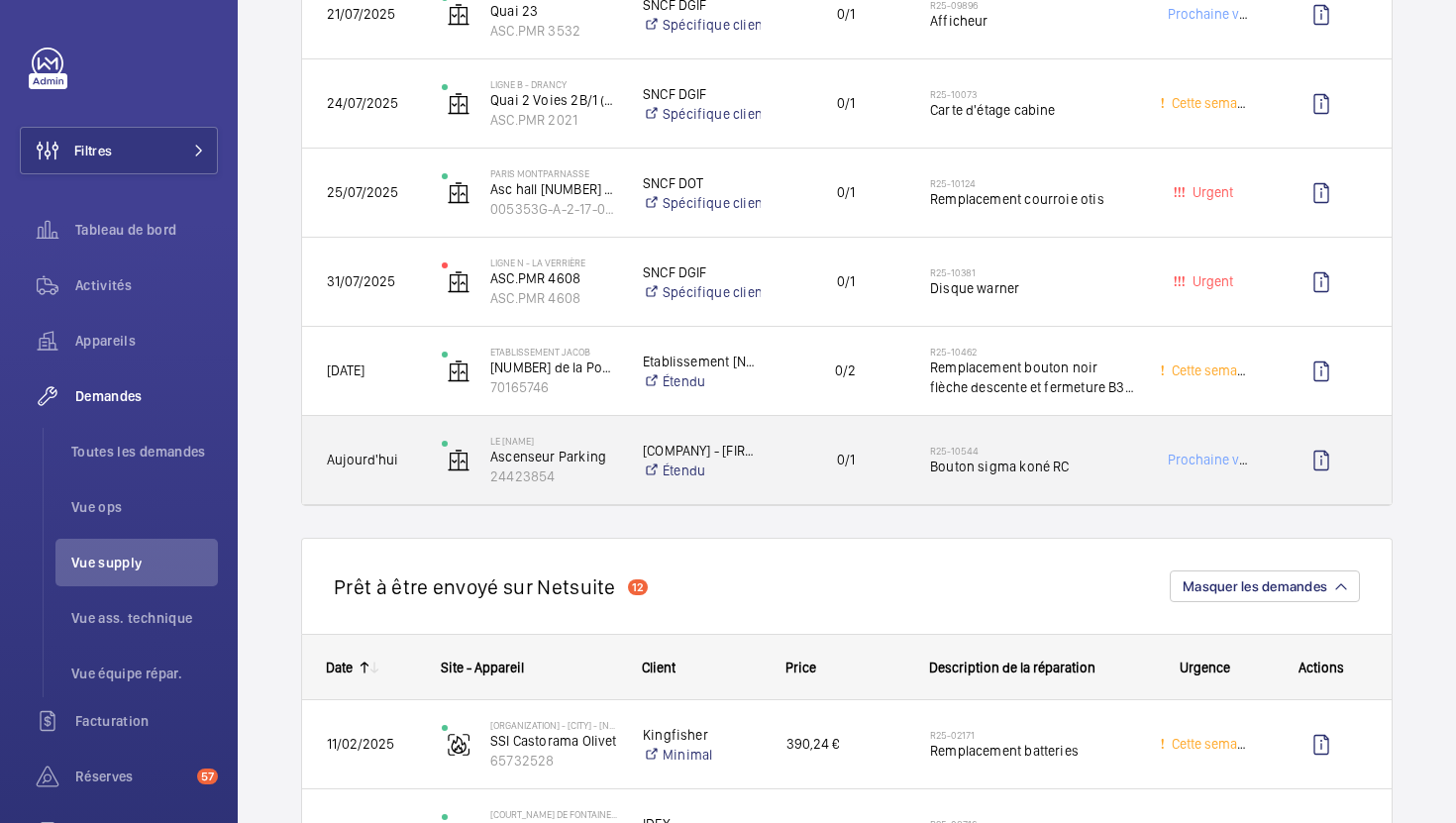 click on "0/1" 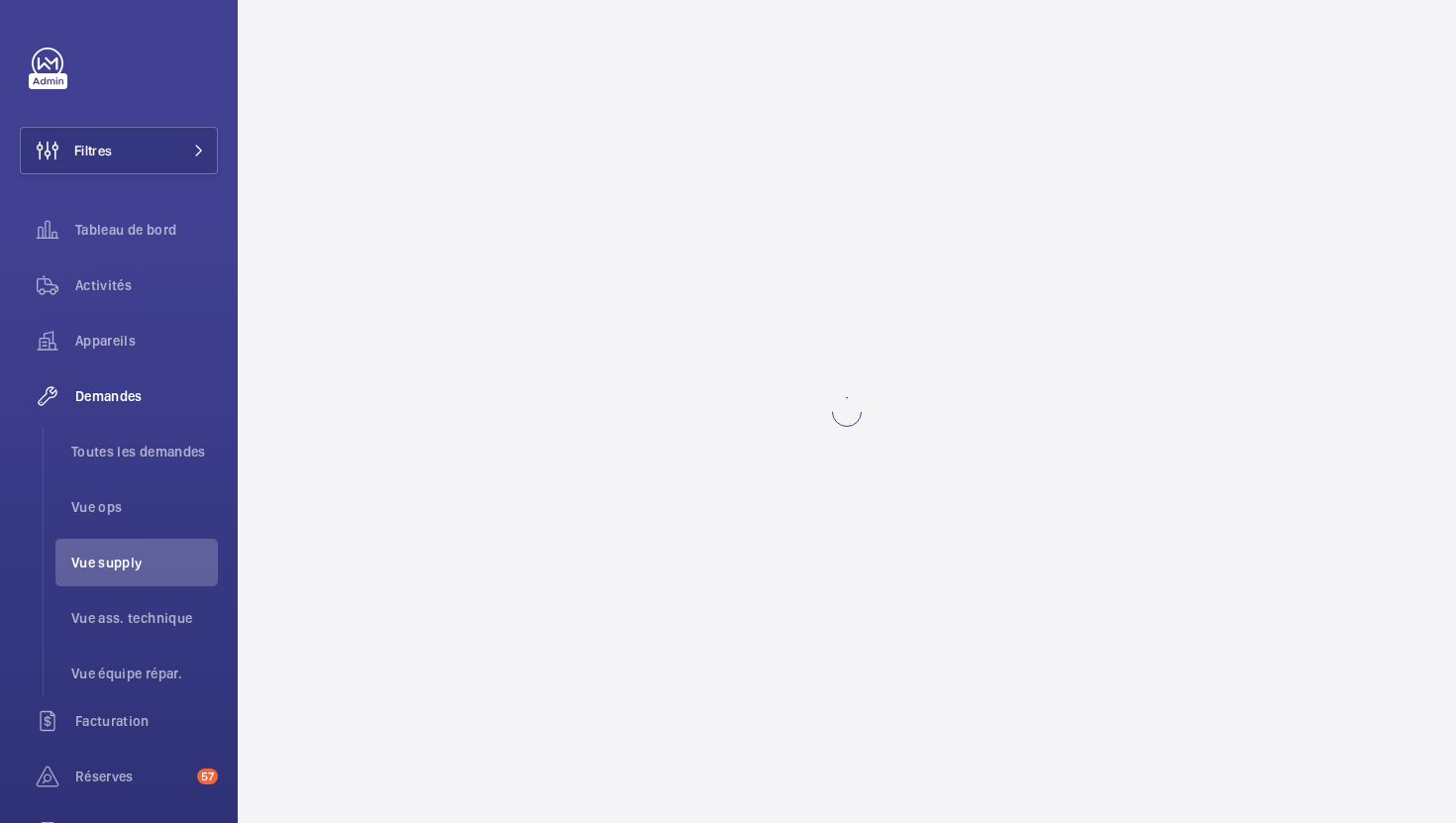 scroll, scrollTop: 0, scrollLeft: 0, axis: both 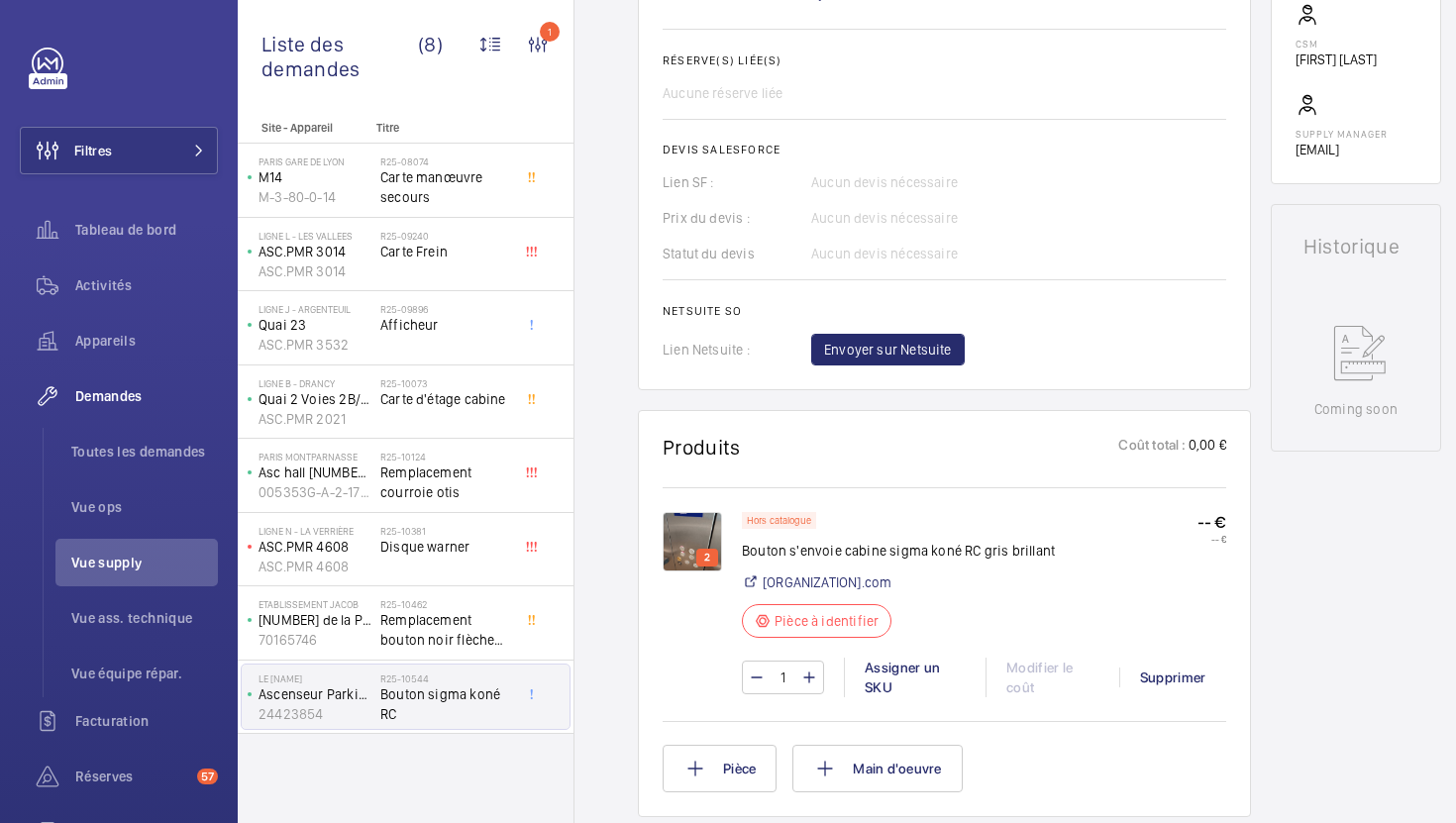 click 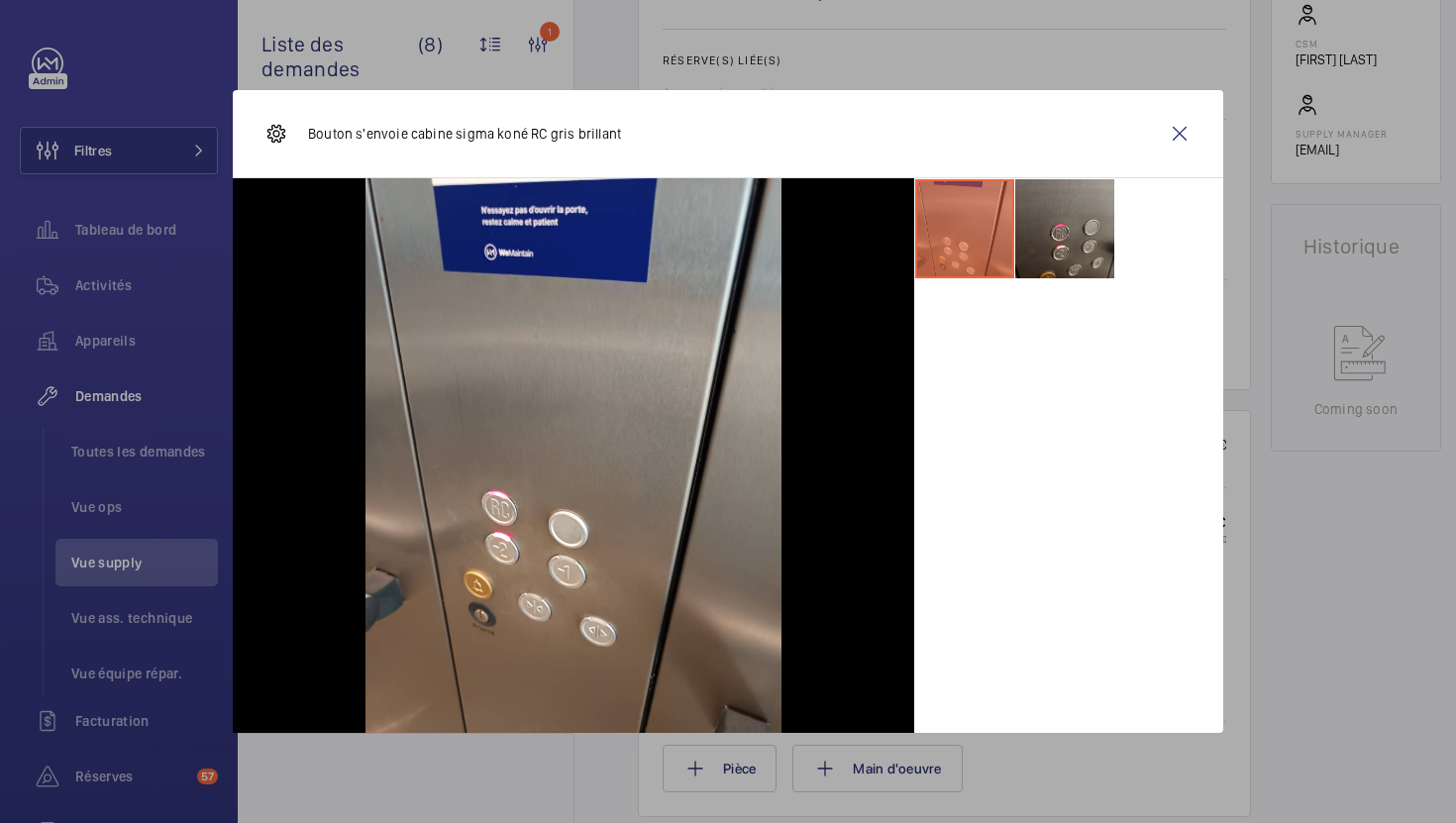 click at bounding box center (1065, 229) 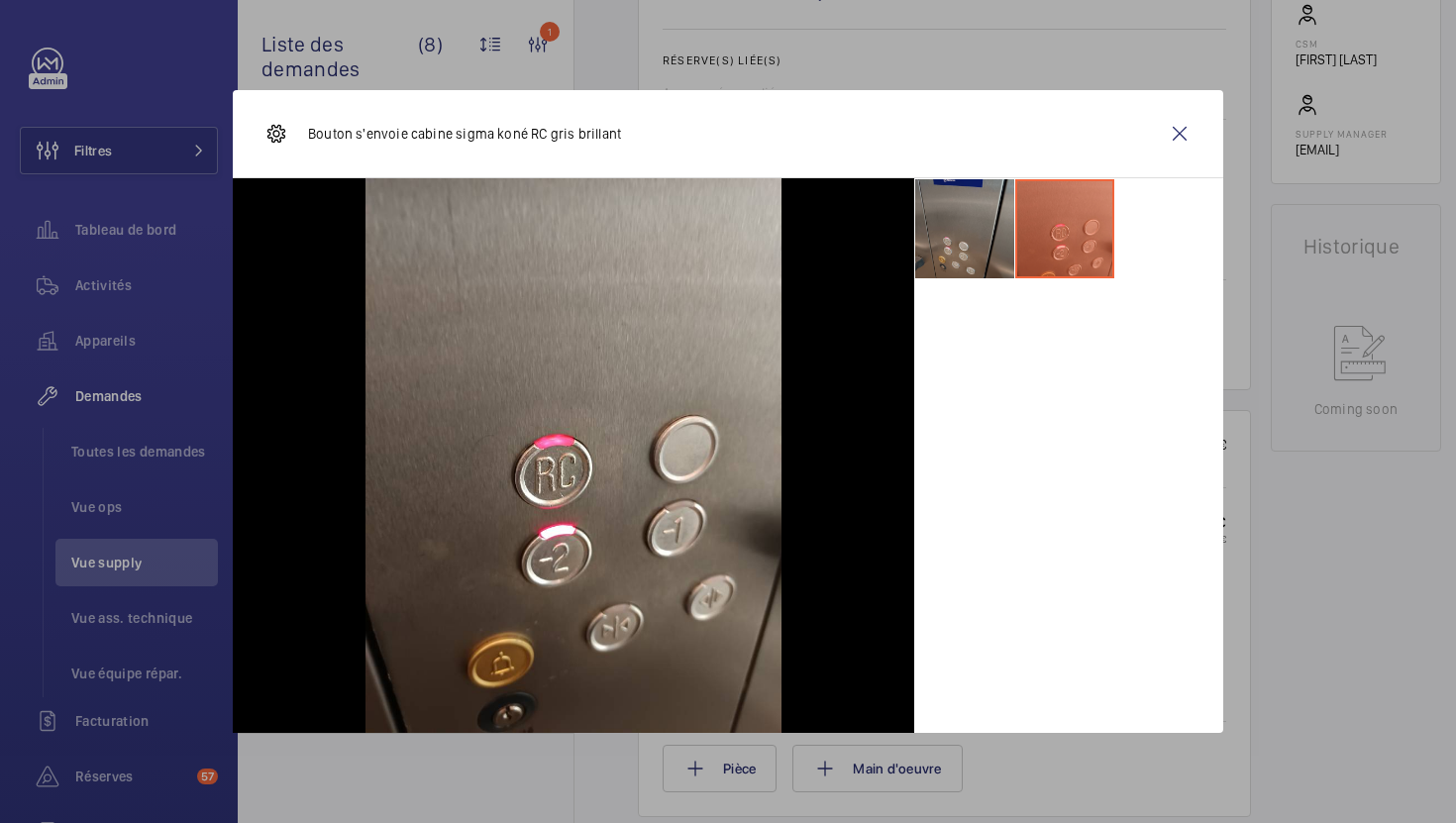 click at bounding box center [965, 229] 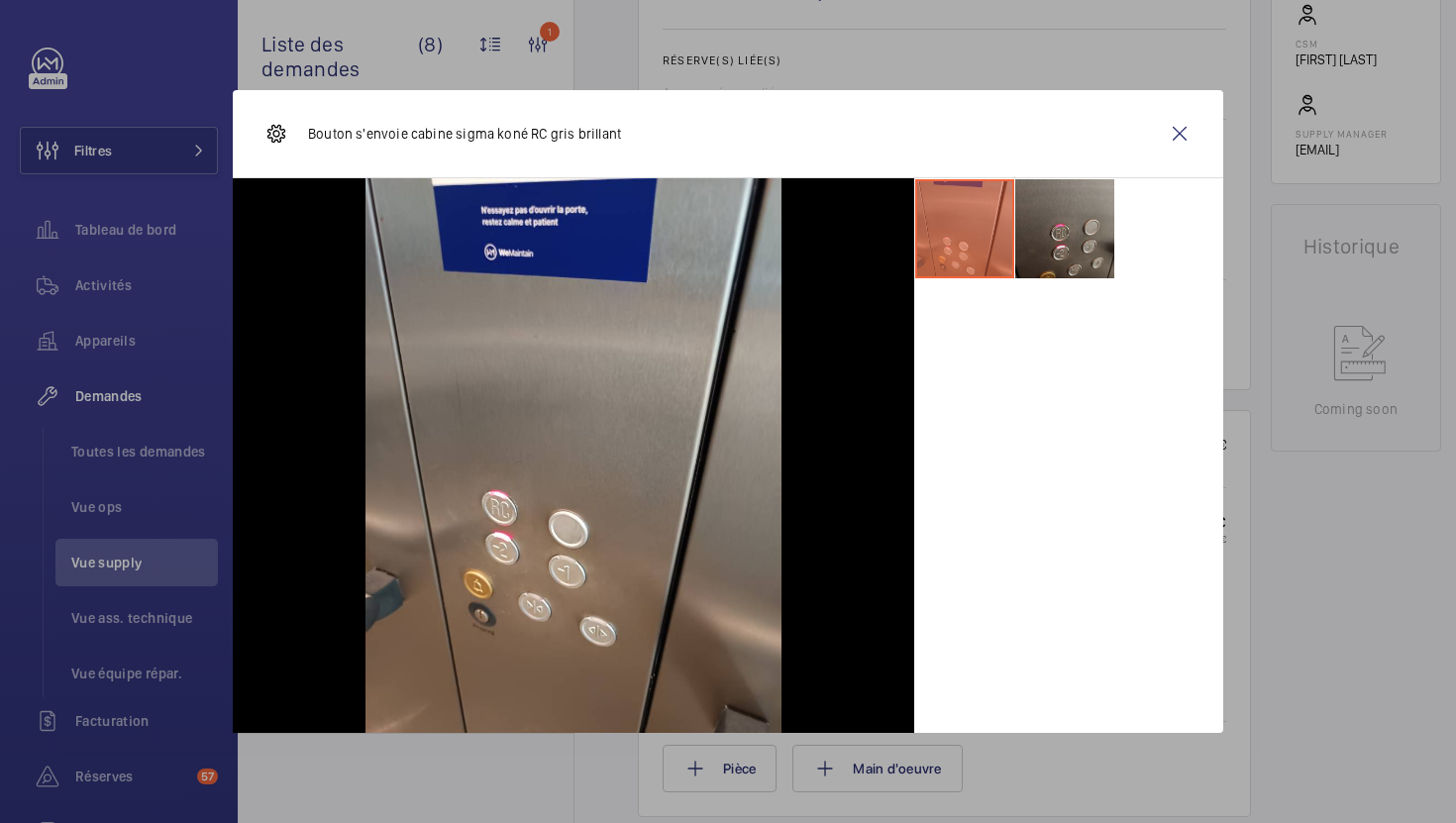 click at bounding box center (1065, 229) 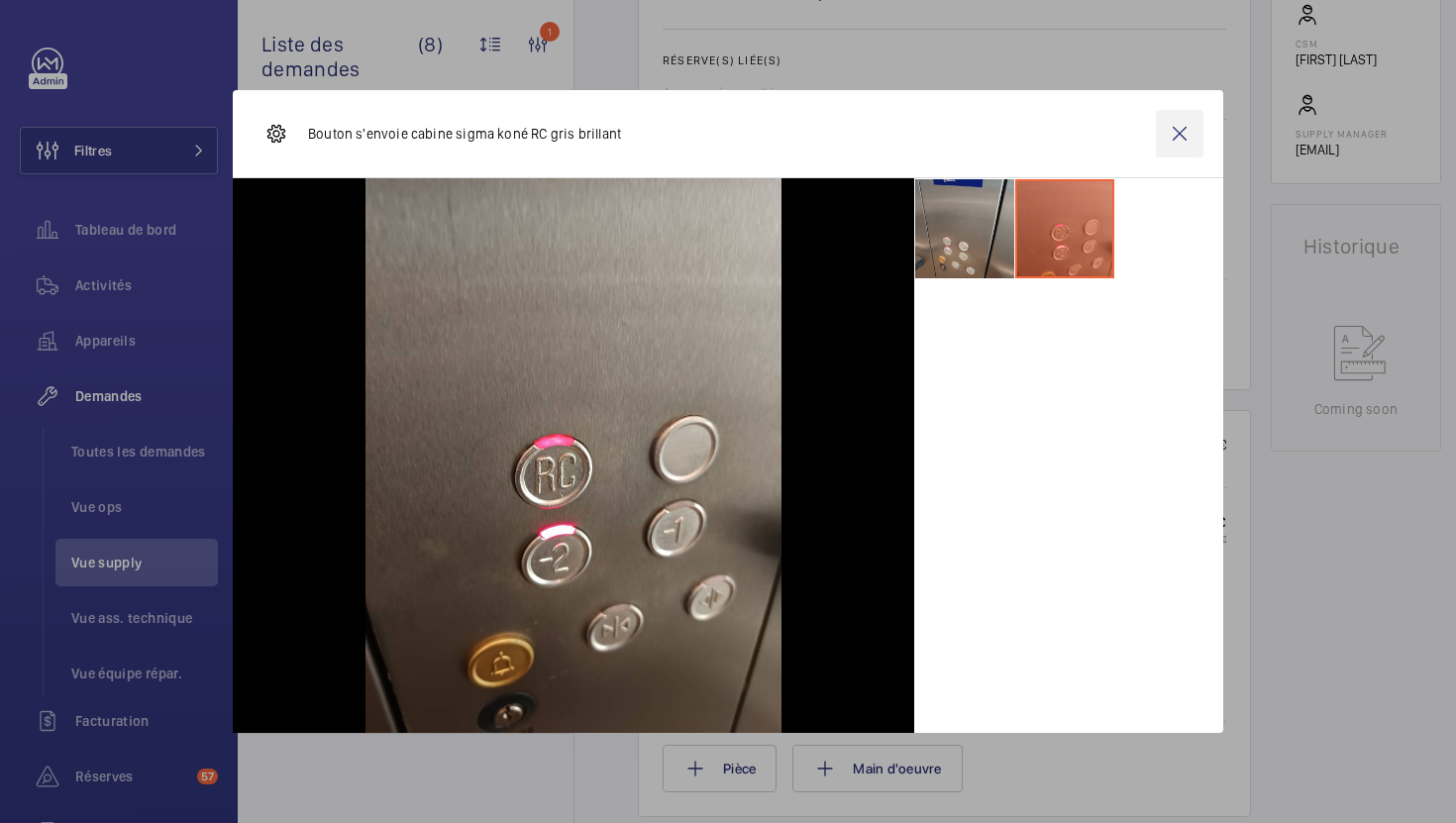click at bounding box center (1180, 134) 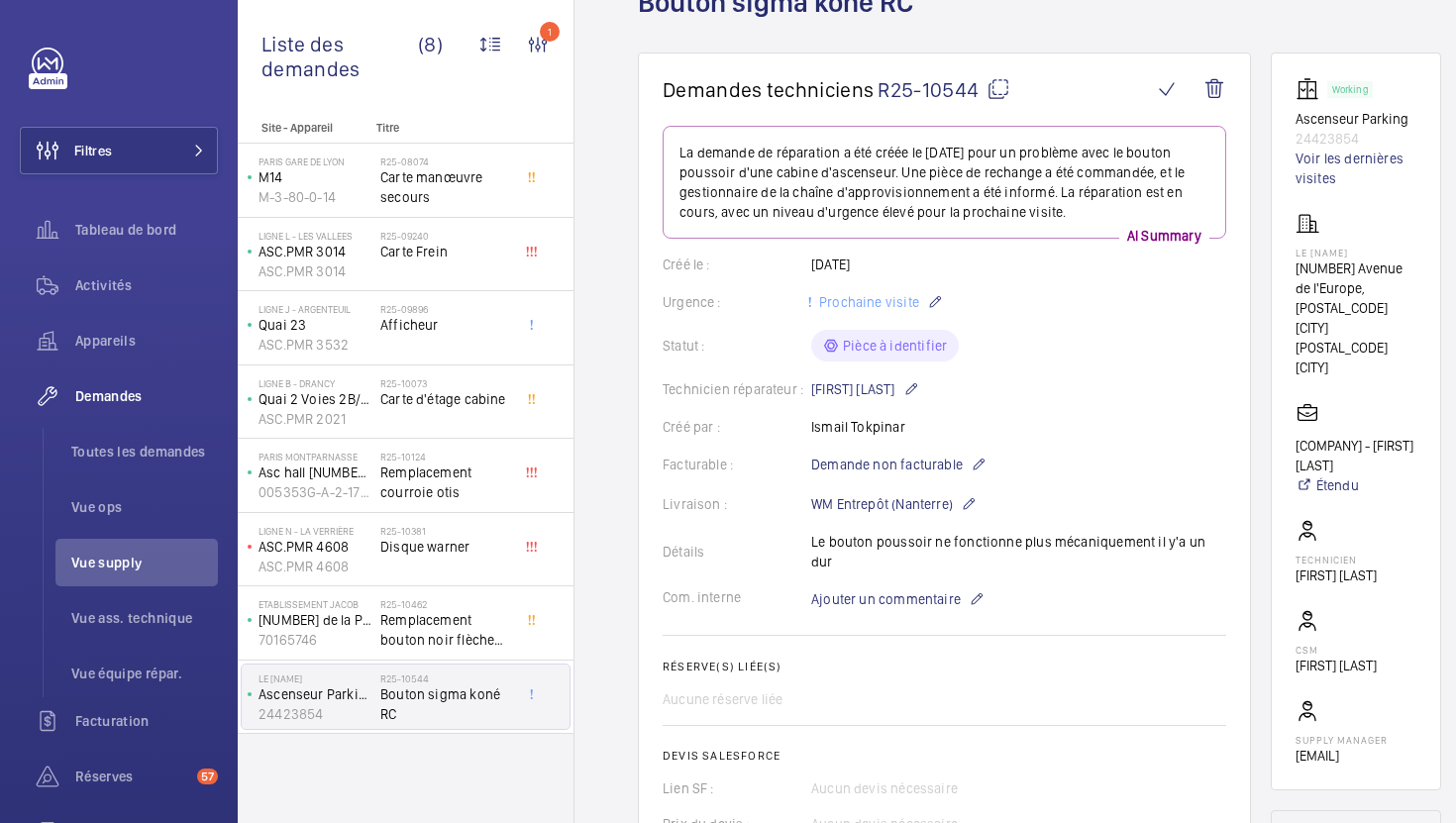 scroll, scrollTop: 140, scrollLeft: 0, axis: vertical 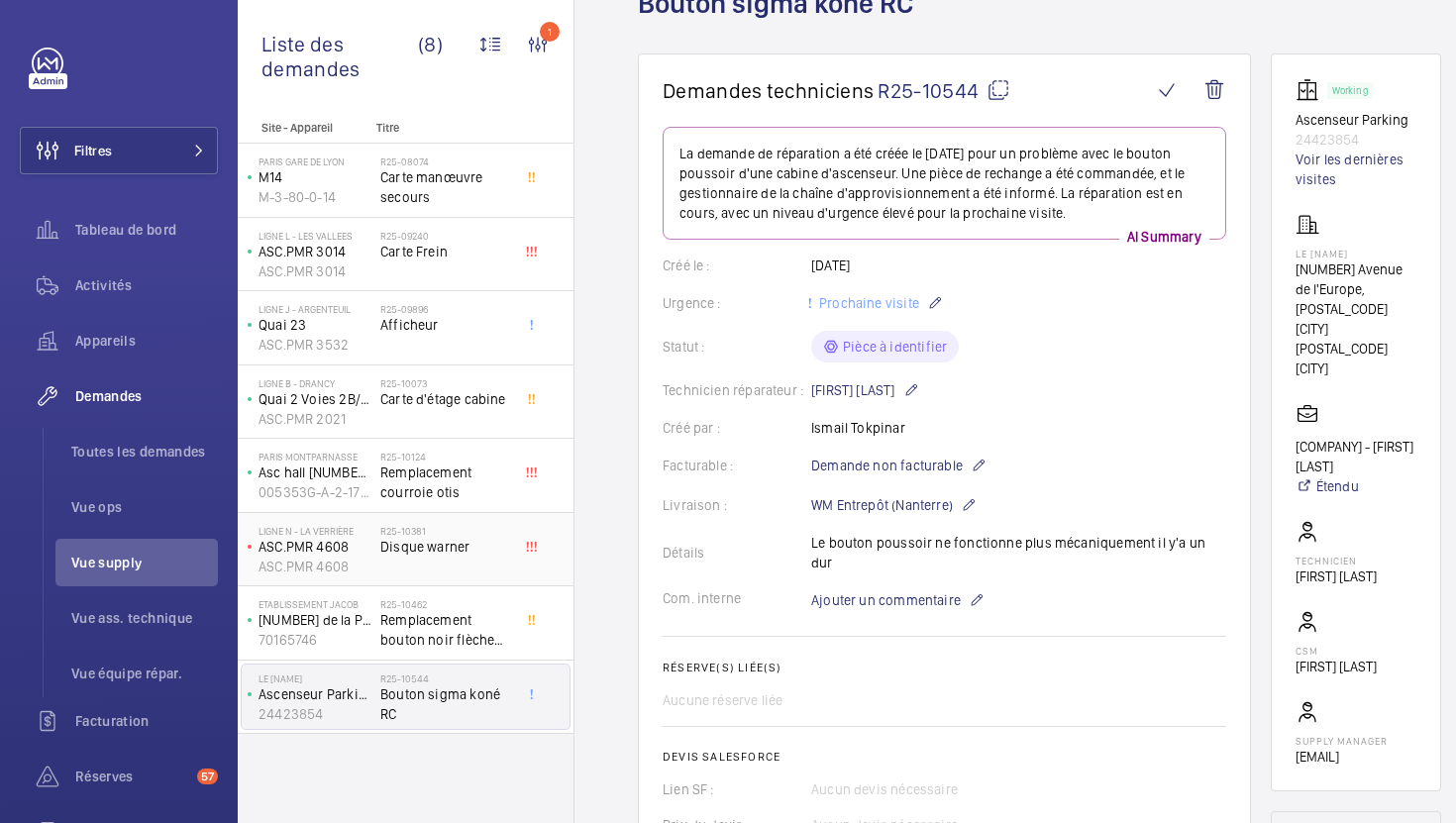 click on "R25-10381   Disque warner" 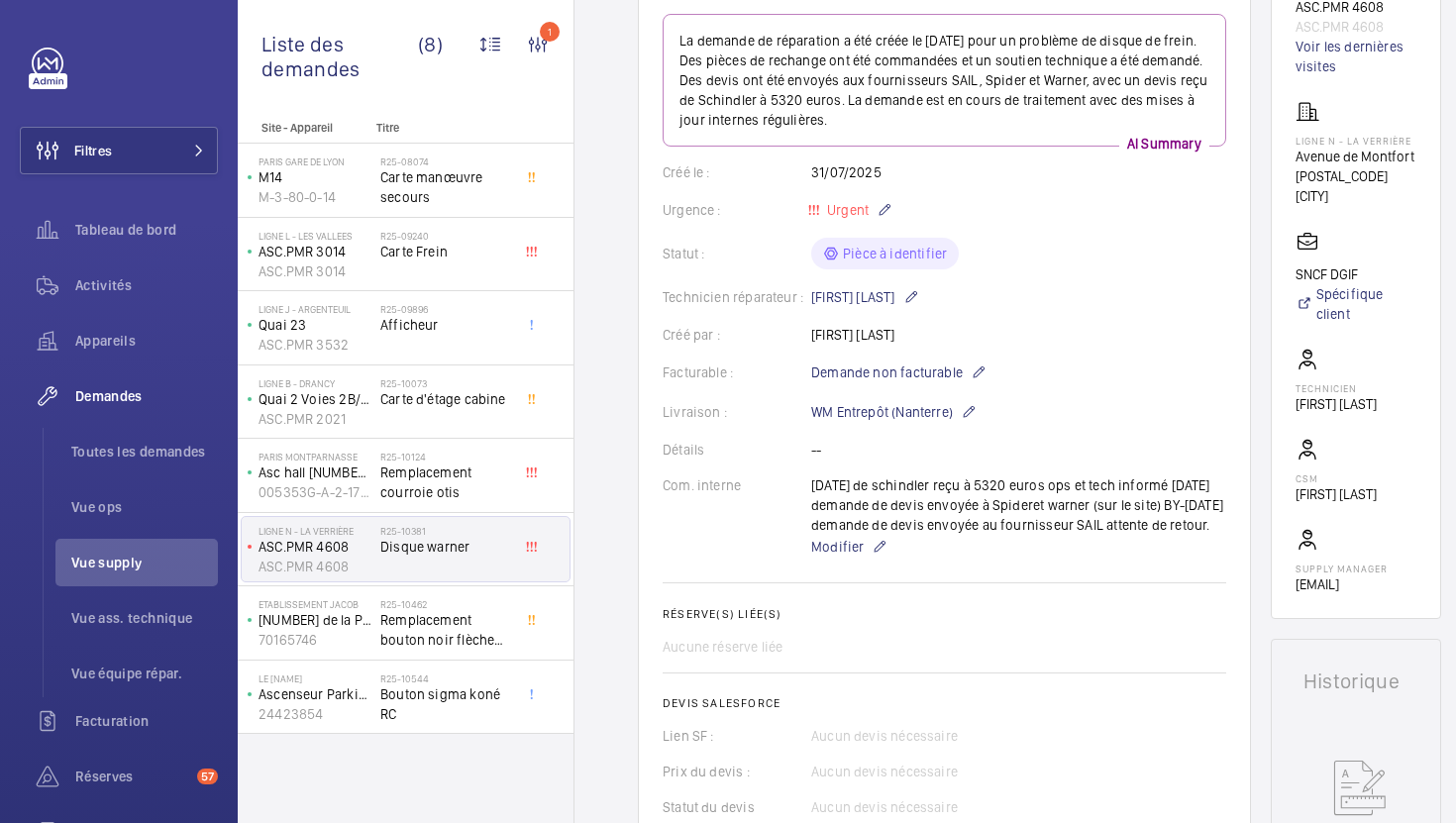 scroll, scrollTop: 276, scrollLeft: 0, axis: vertical 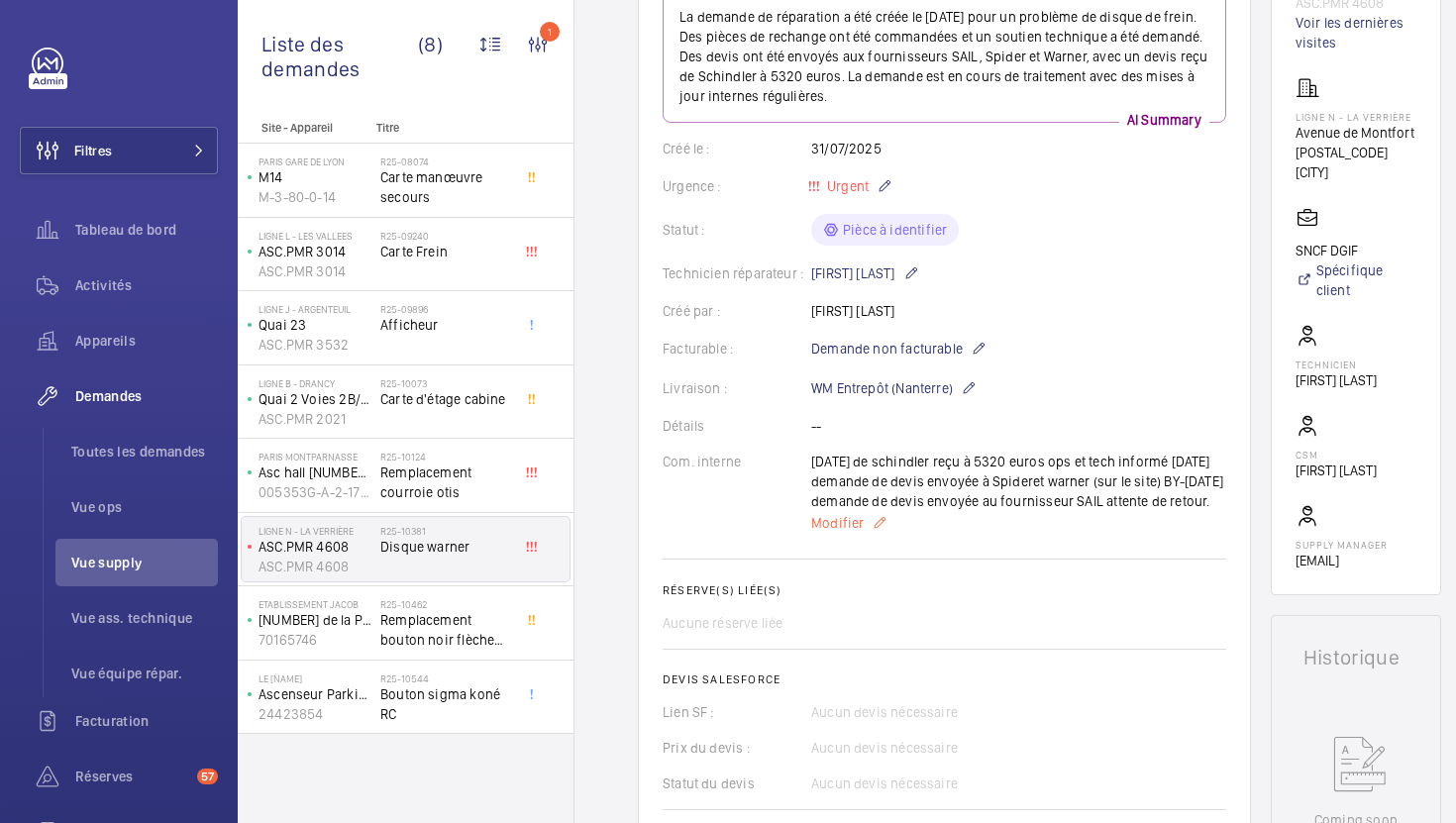 click on "Modifier" 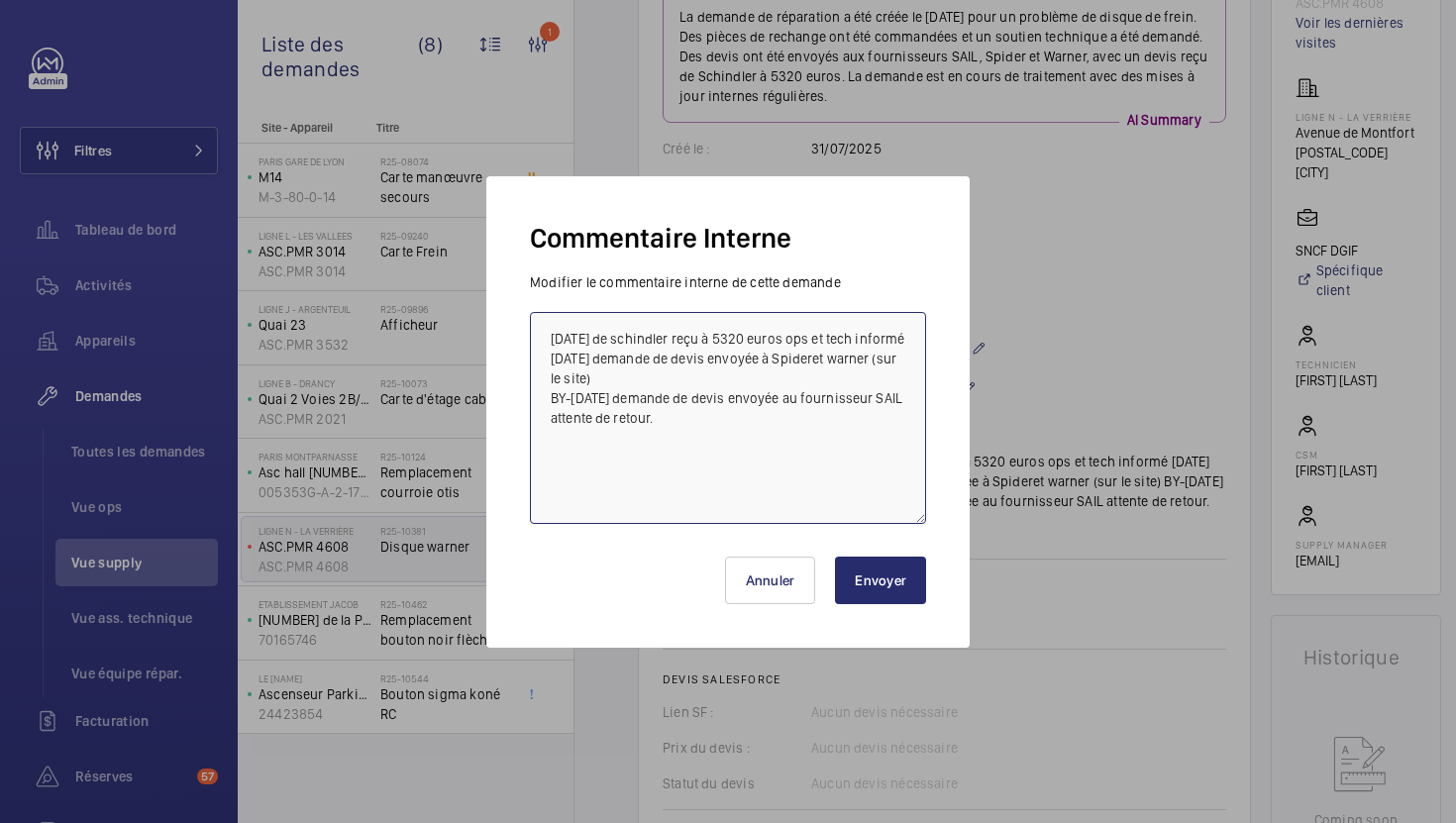 click on "05/08 devus schindler reçu à 5320 euros ops et tech informé
04/08 demande de devis envoyée à Spideret warner (sur le site)
BY-01/08 demande de devis envoyée au fournisseur SAIL attente de retour." at bounding box center (728, 418) 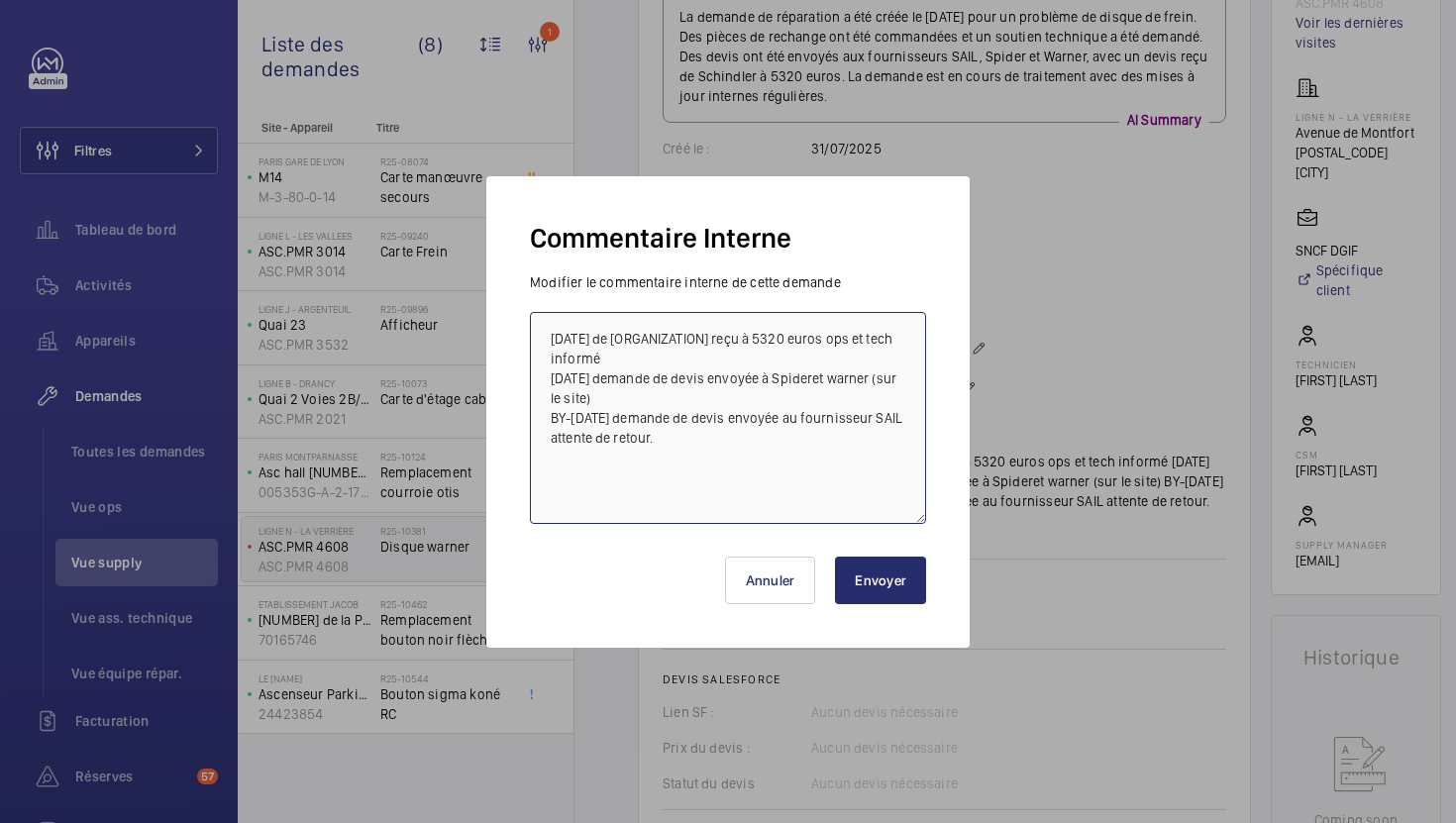 type on "05/08 devis schindler reçu à 5320 euros ops et tech informé
04/08 demande de devis envoyée à Spideret warner (sur le site)
BY-01/08 demande de devis envoyée au fournisseur SAIL attente de retour." 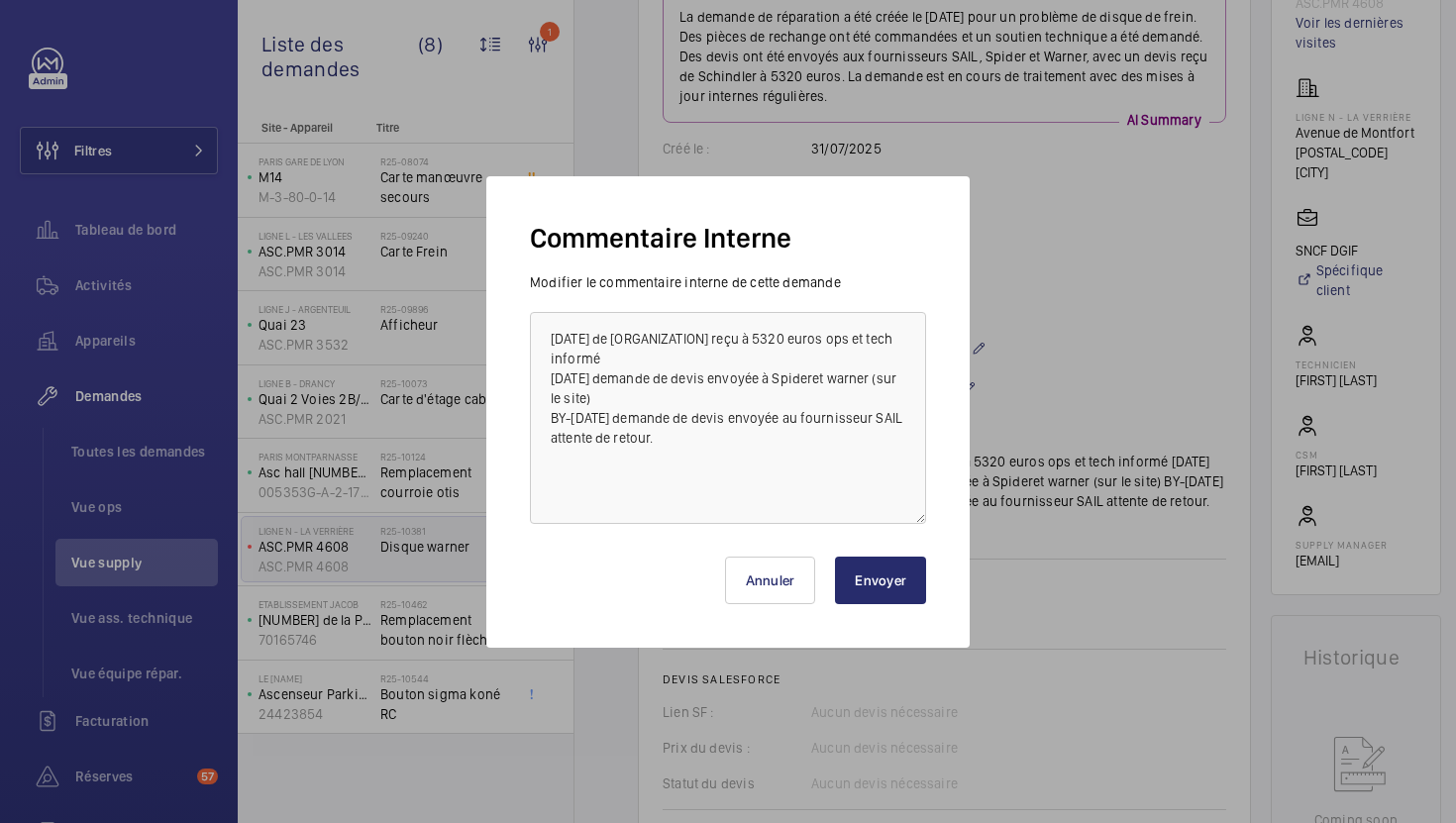 click on "Envoyer" at bounding box center [881, 580] 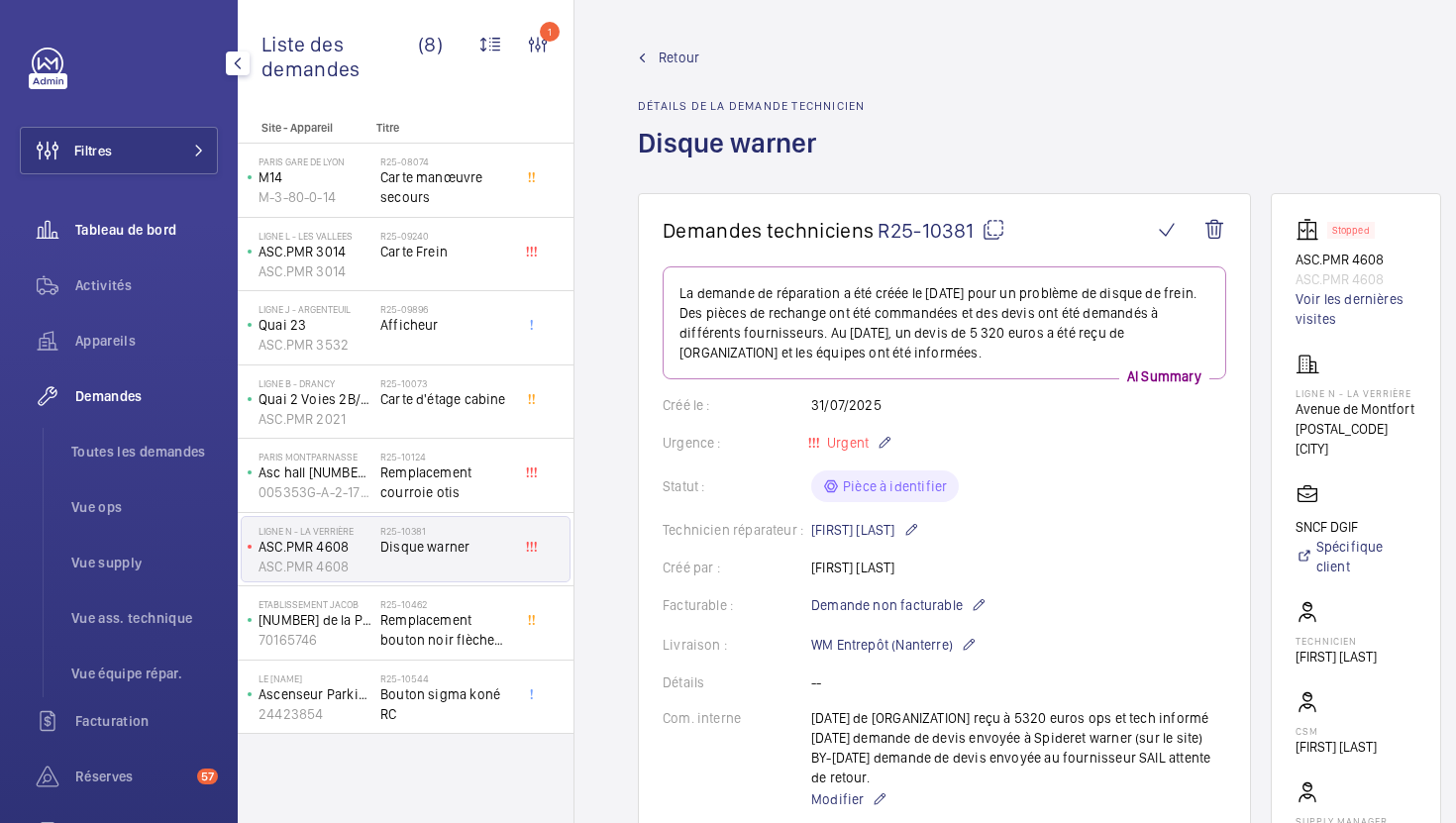click on "Tableau de bord" 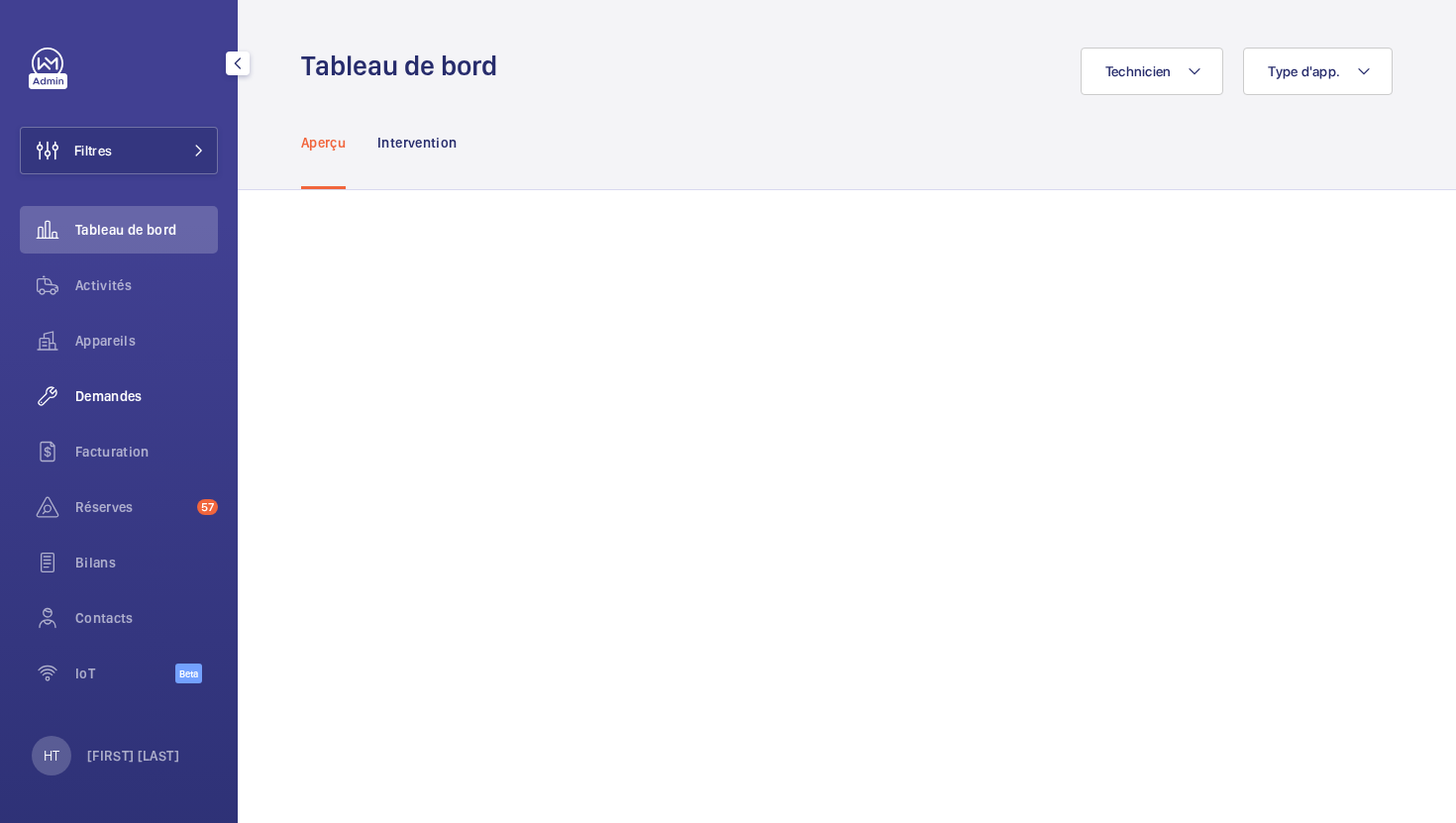 click on "Demandes" 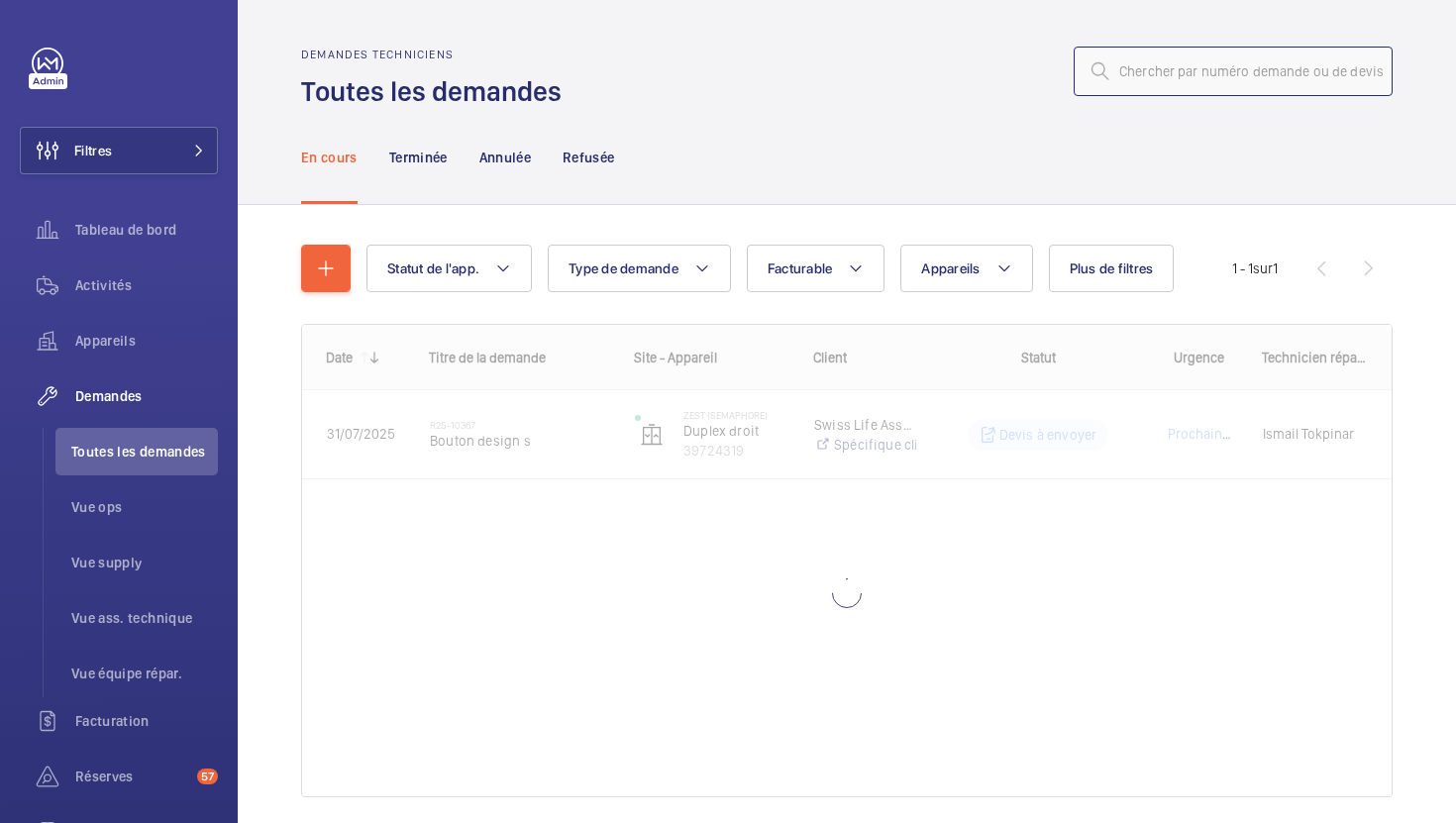 click 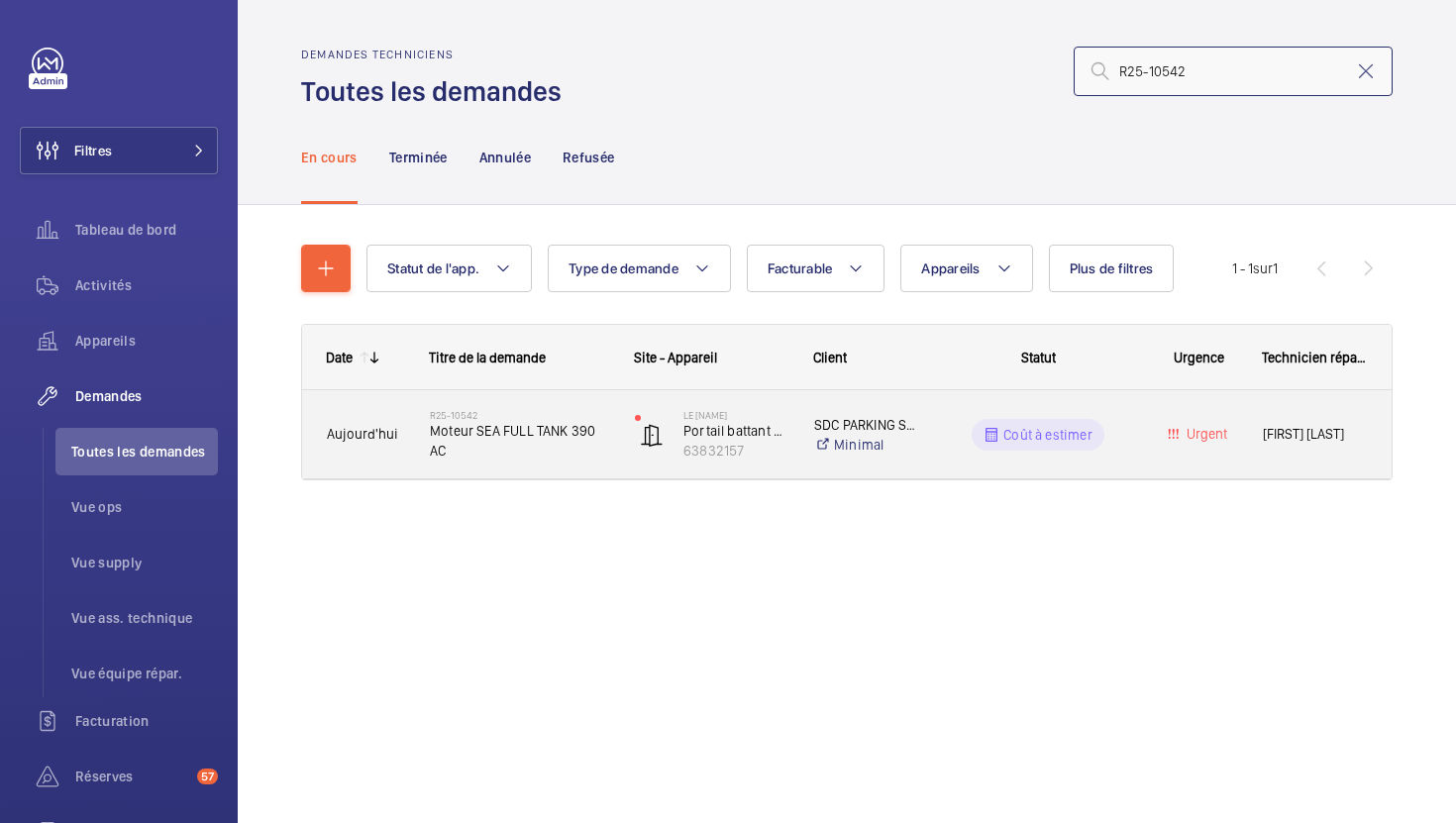 type on "[ALPHANUMERIC]" 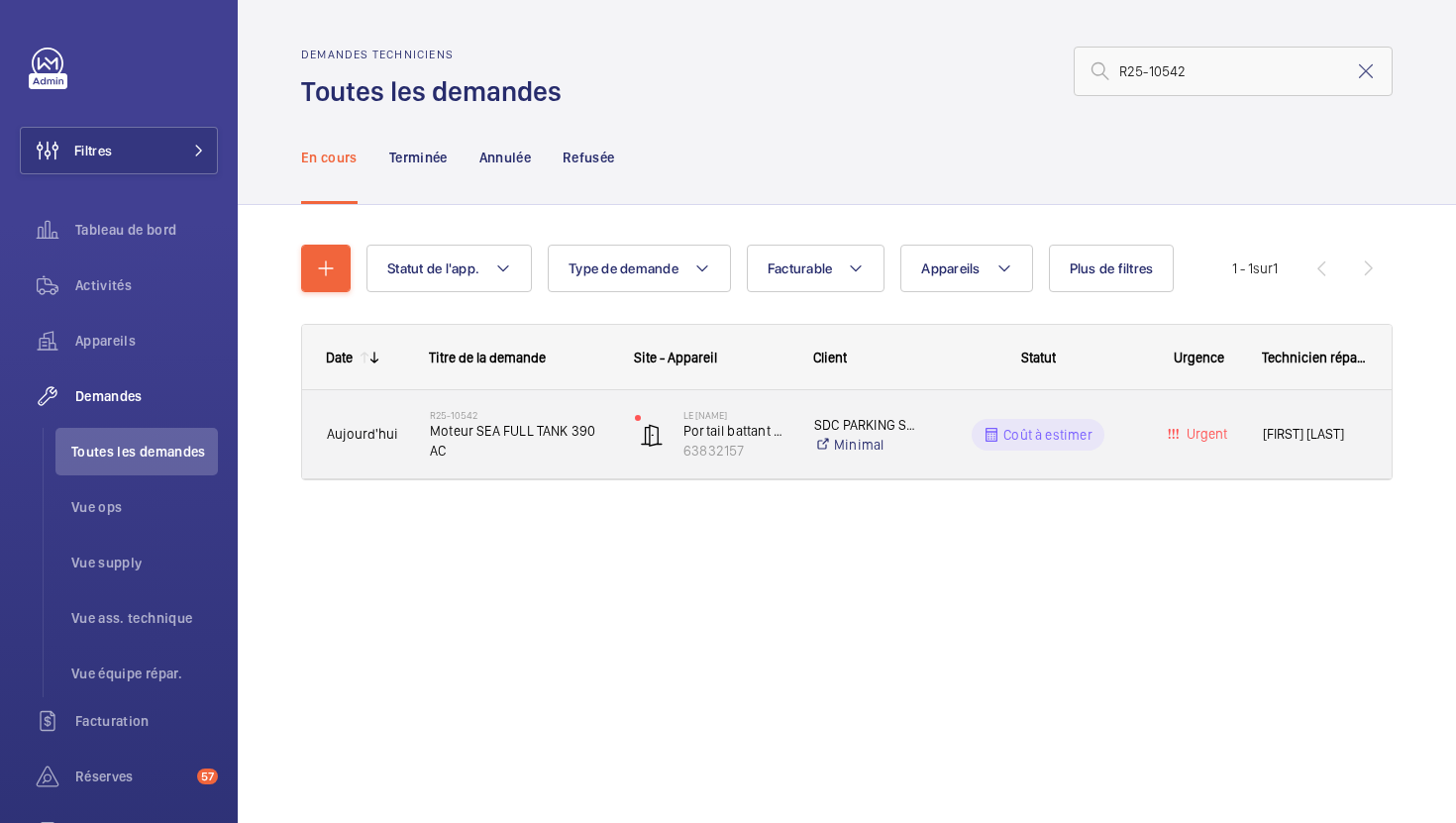 click on "Le Paddock   Portail battant entrée    63832157" 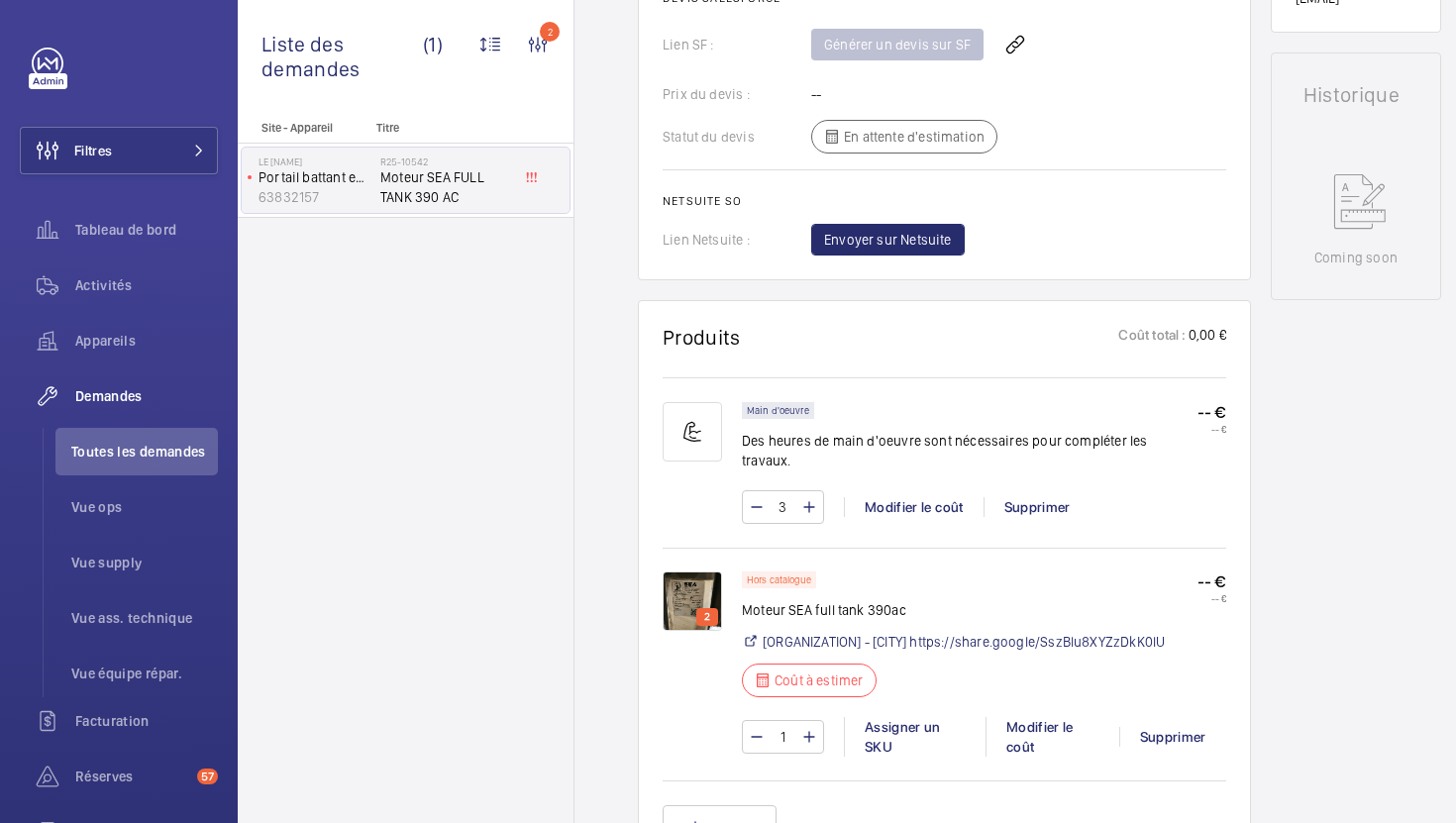 scroll, scrollTop: 882, scrollLeft: 0, axis: vertical 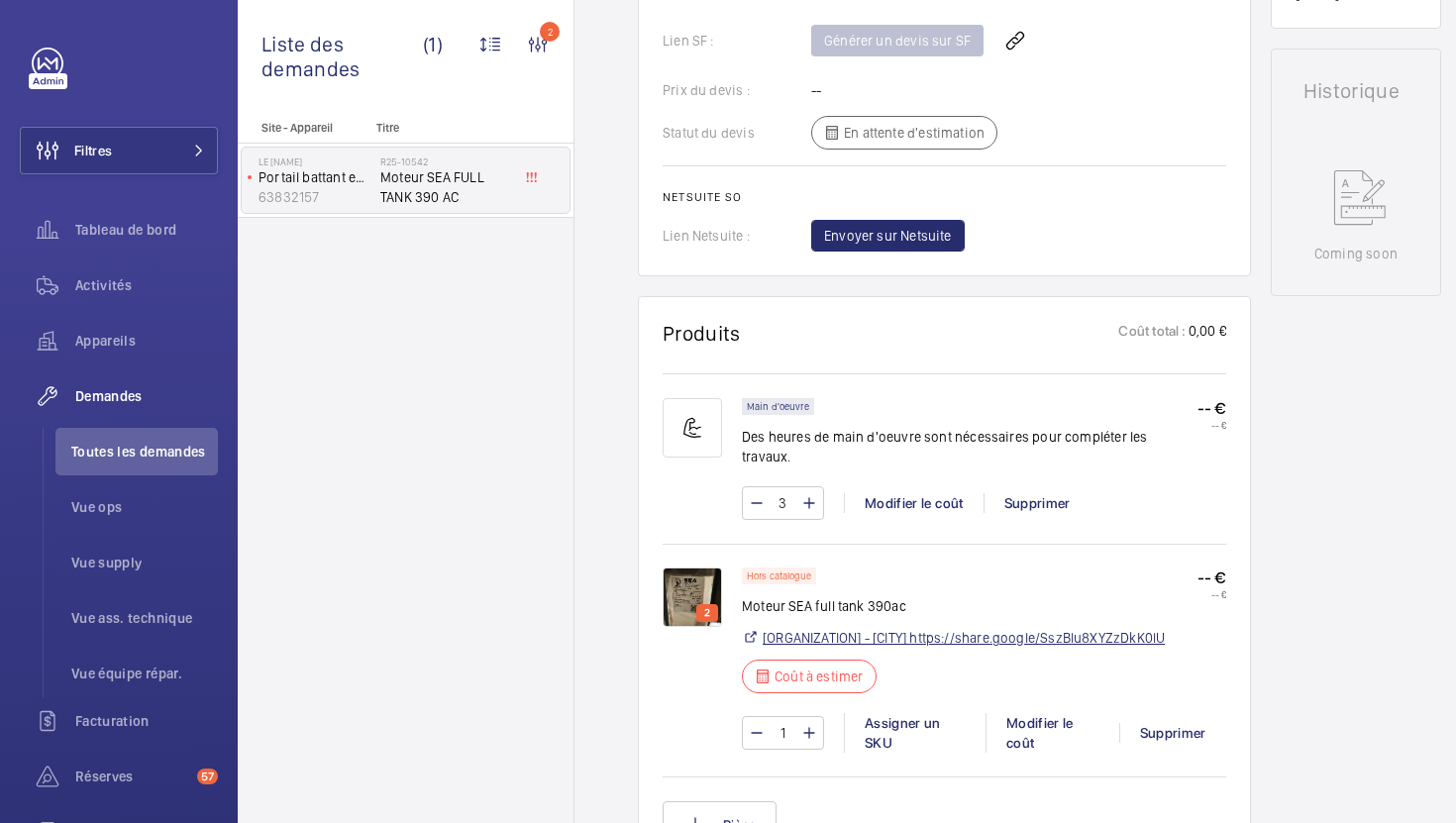click on "ETME - Champigny
https://share.google/SszBlu8XYZzDkK0lU" 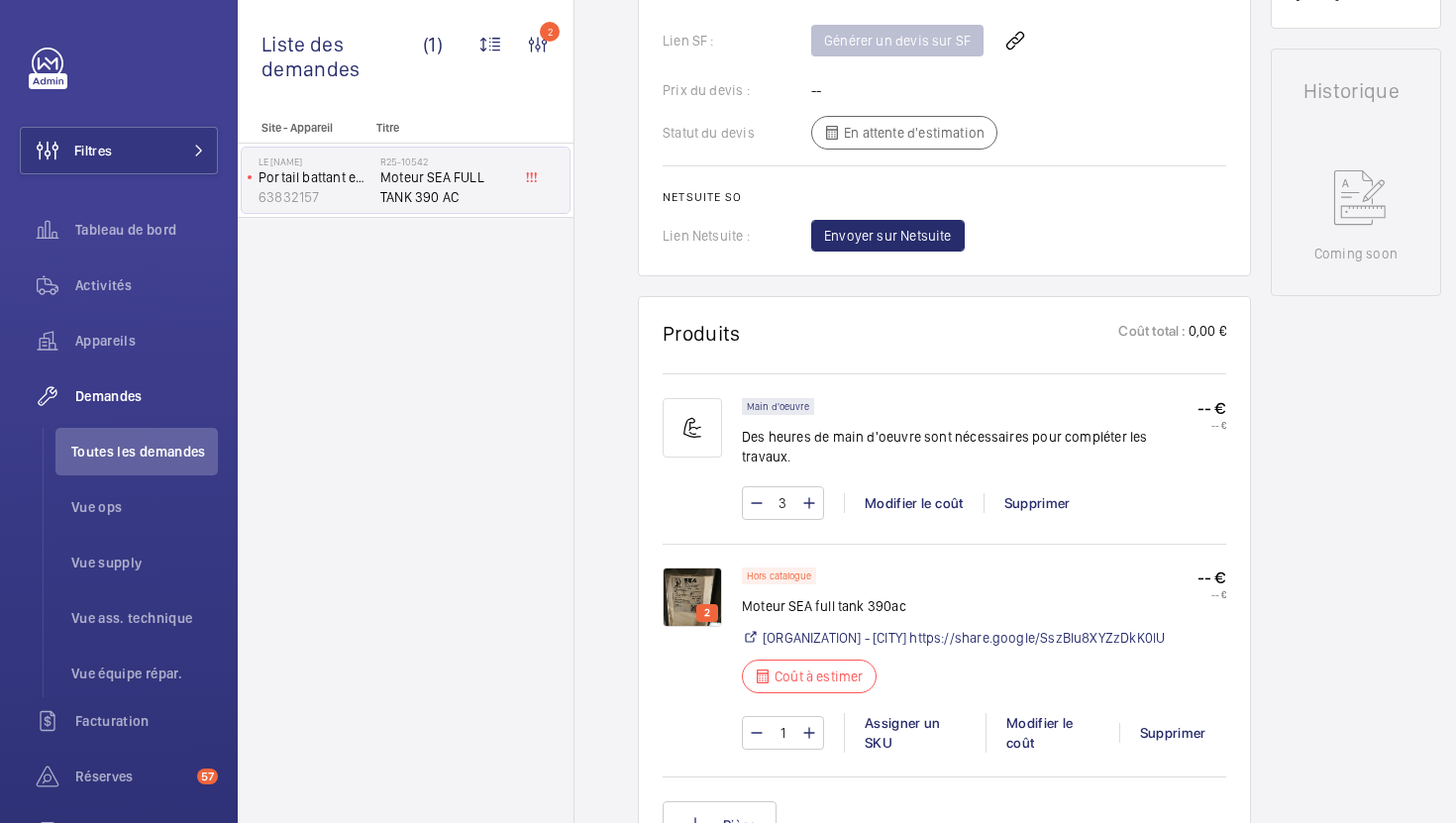 click 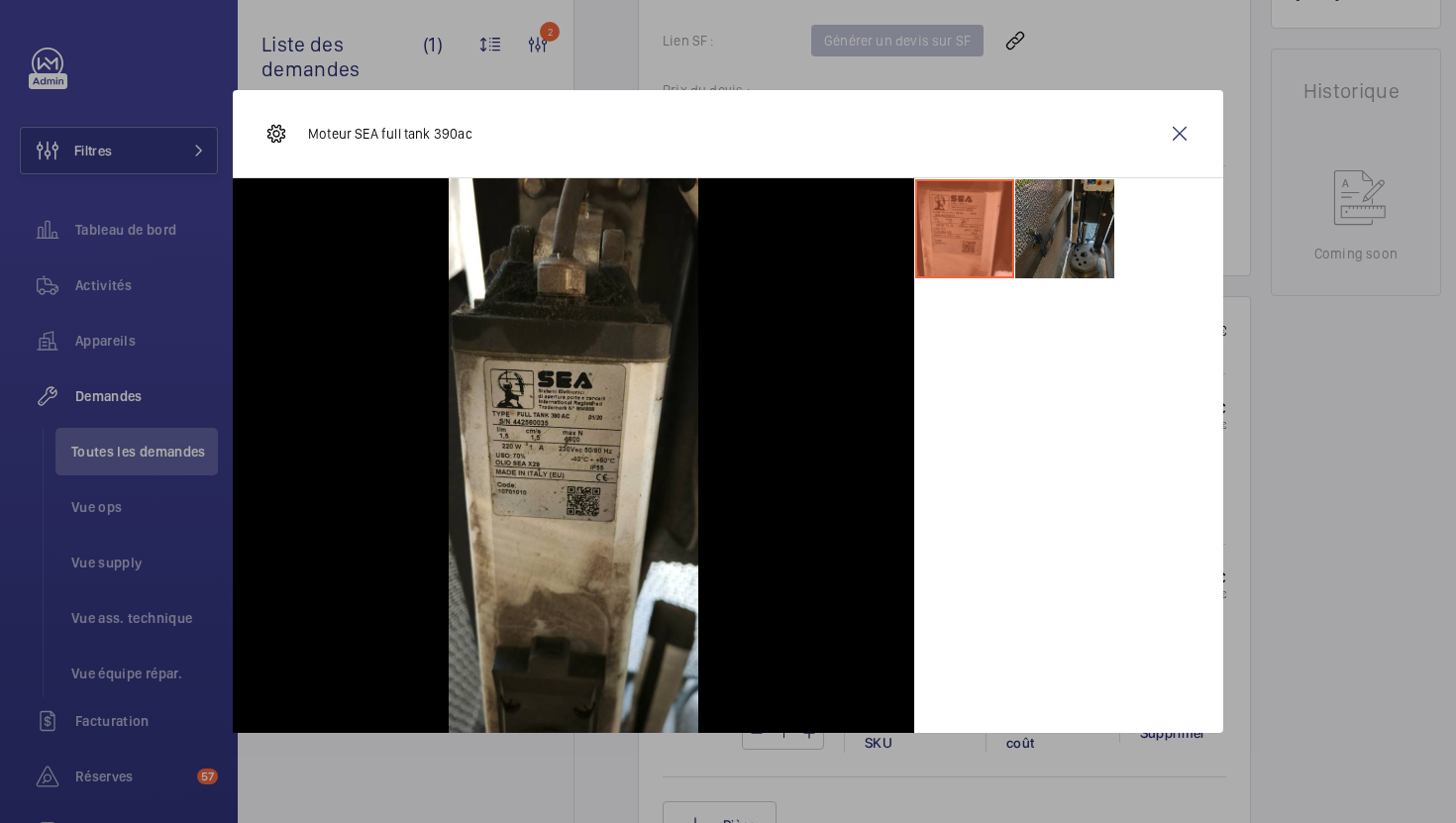 click at bounding box center (1065, 229) 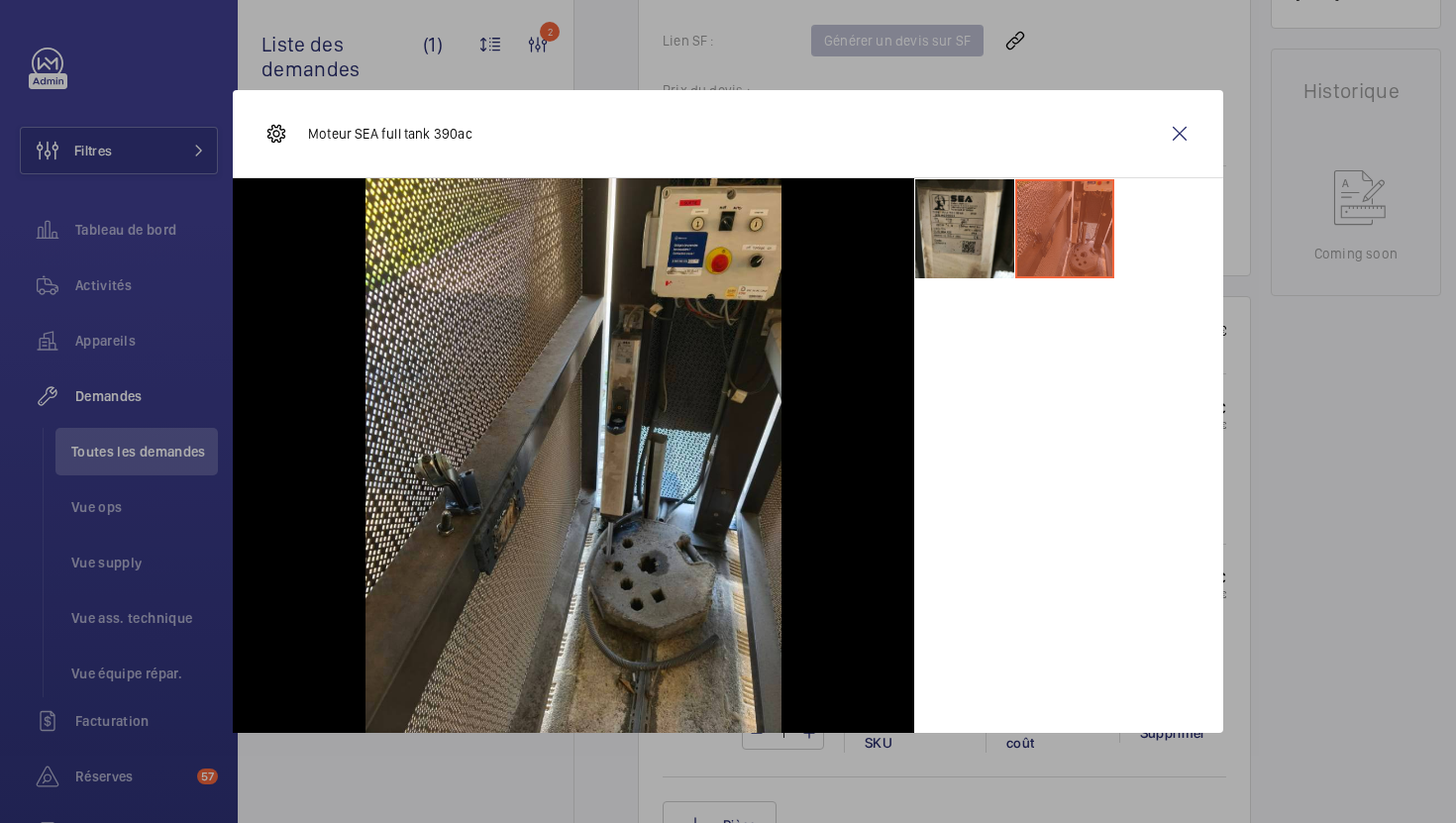 click at bounding box center (728, 411) 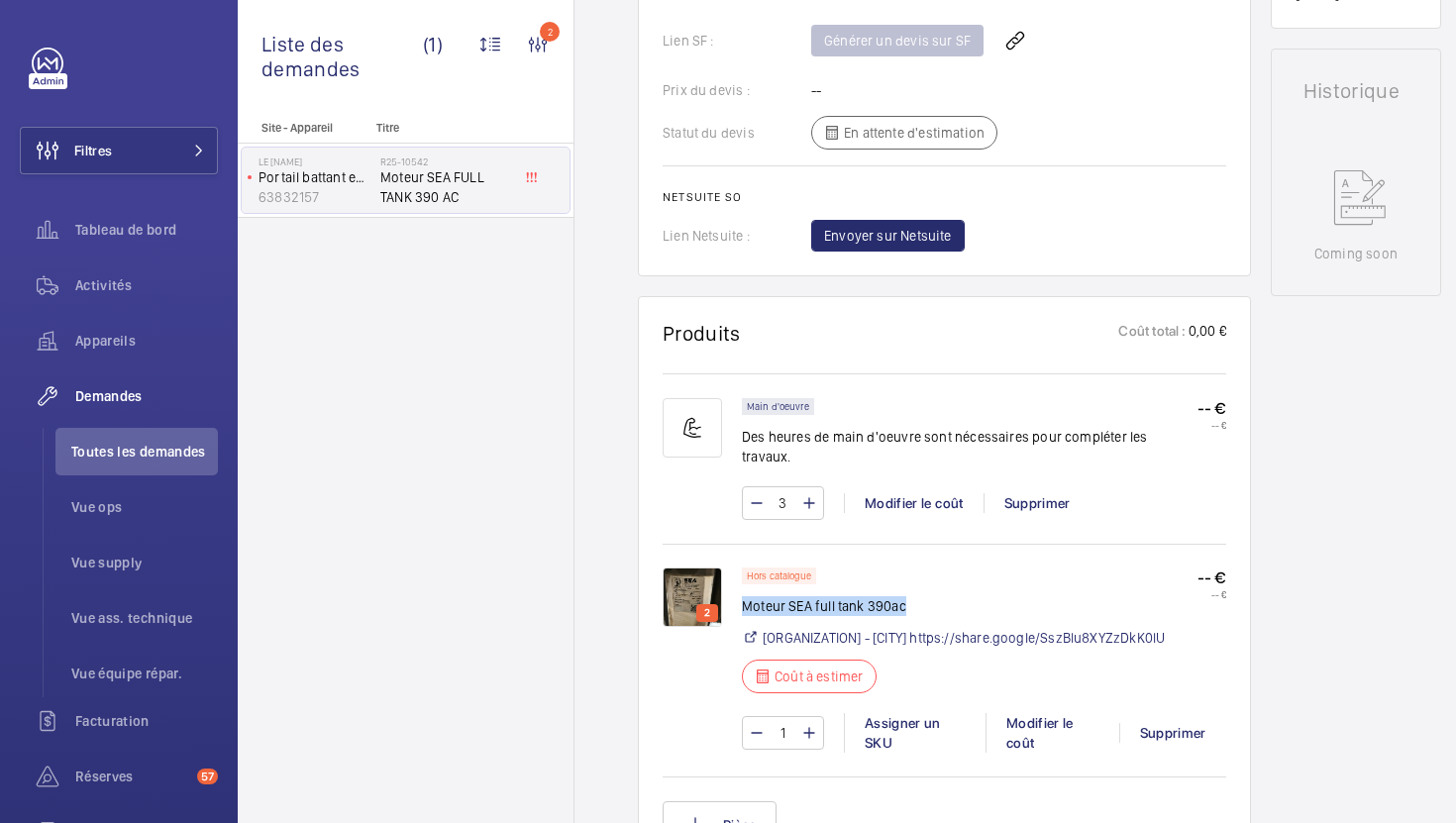 drag, startPoint x: 905, startPoint y: 591, endPoint x: 745, endPoint y: 591, distance: 160 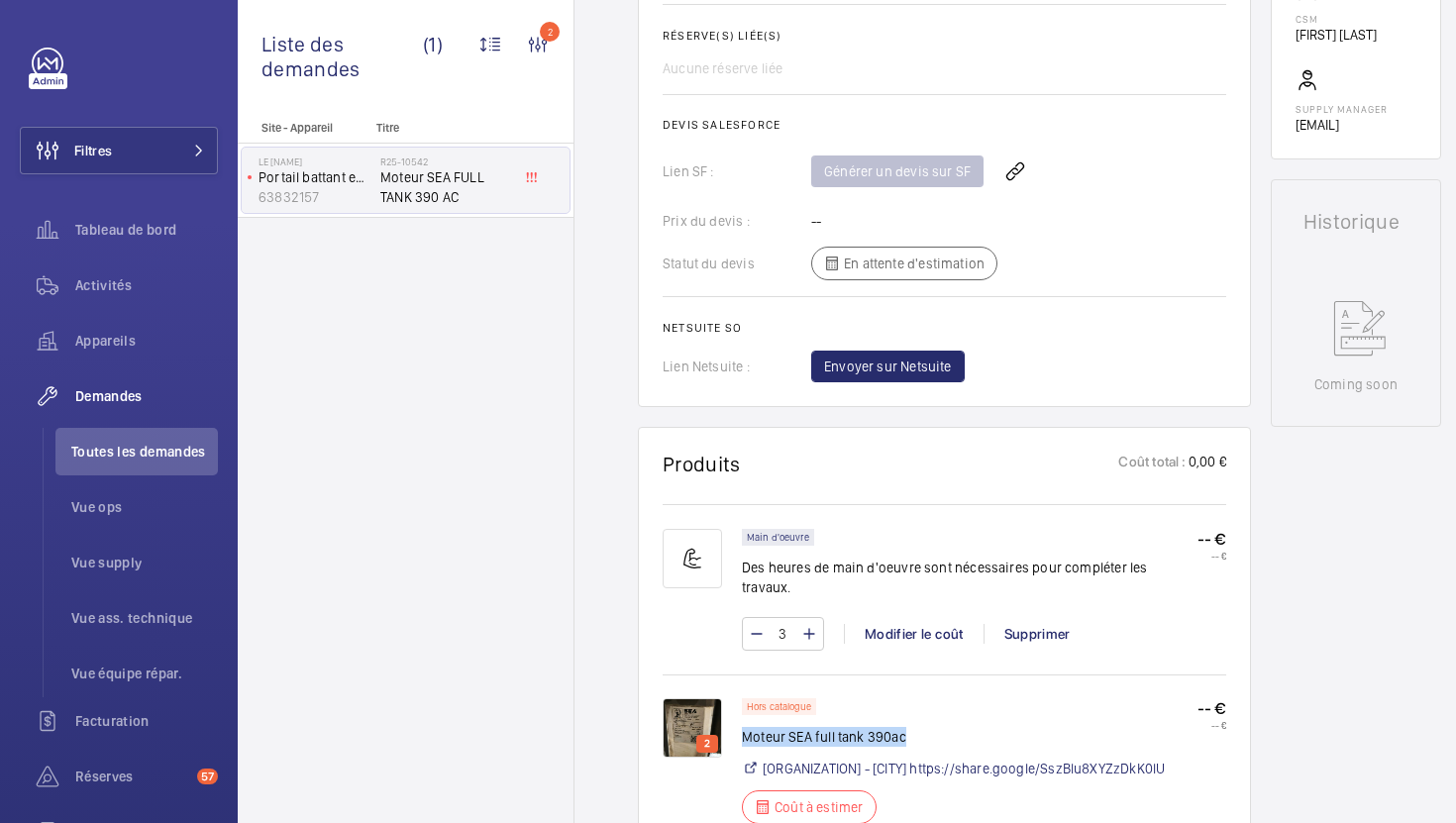 scroll, scrollTop: 410, scrollLeft: 0, axis: vertical 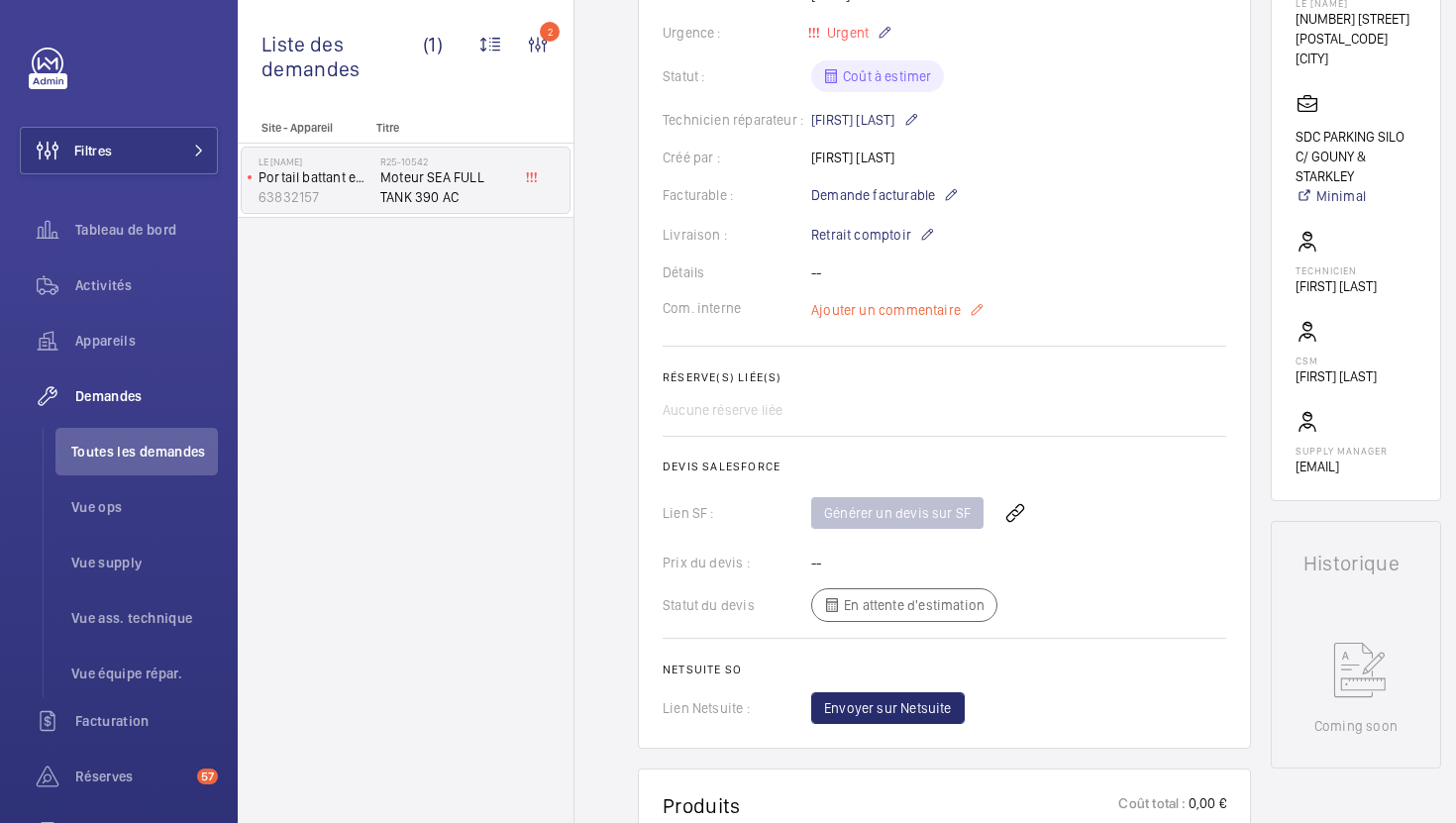 click on "Ajouter un commentaire" 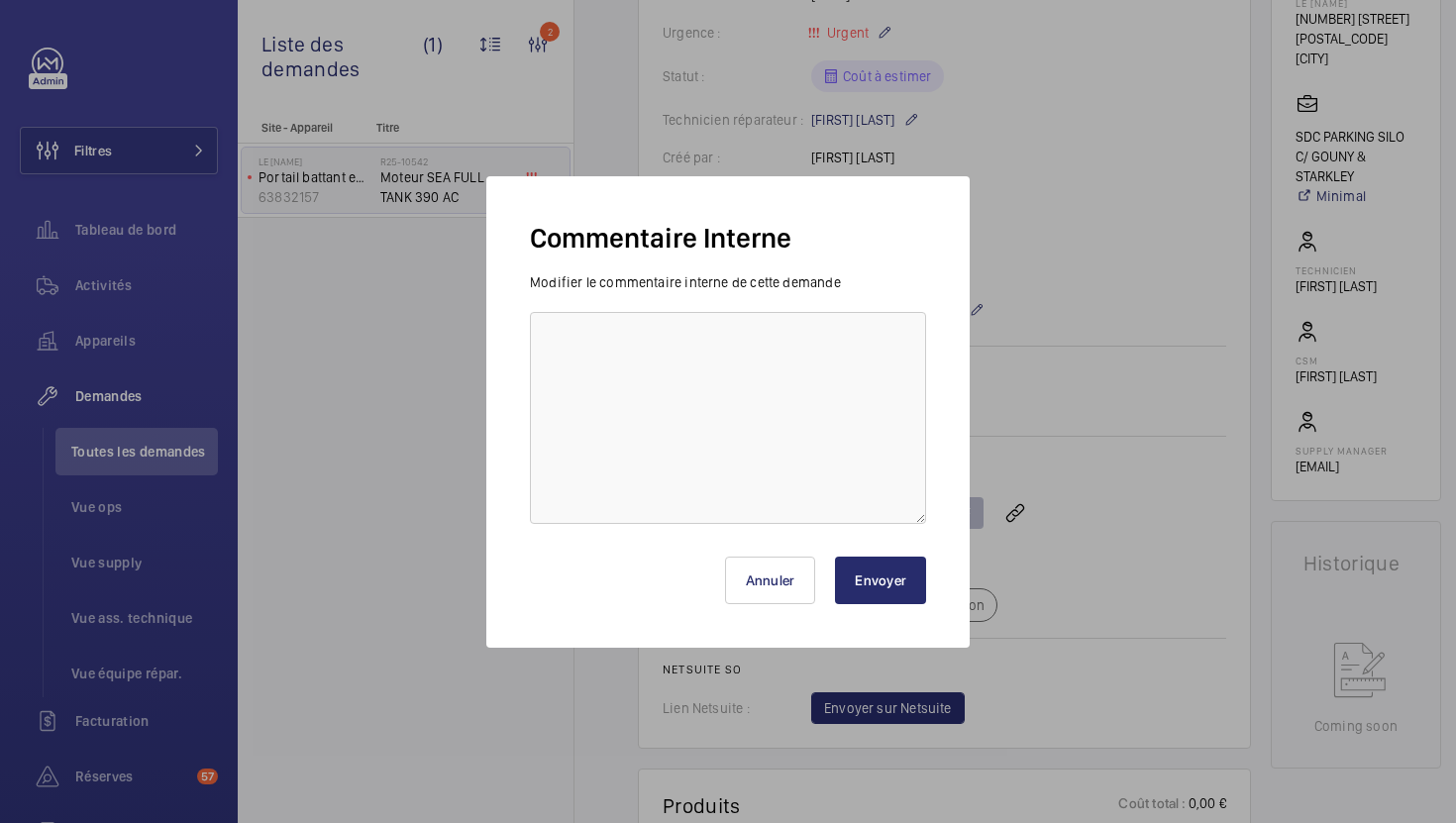 click on "Modifier le commentaire interne de cette demande" at bounding box center (728, 398) 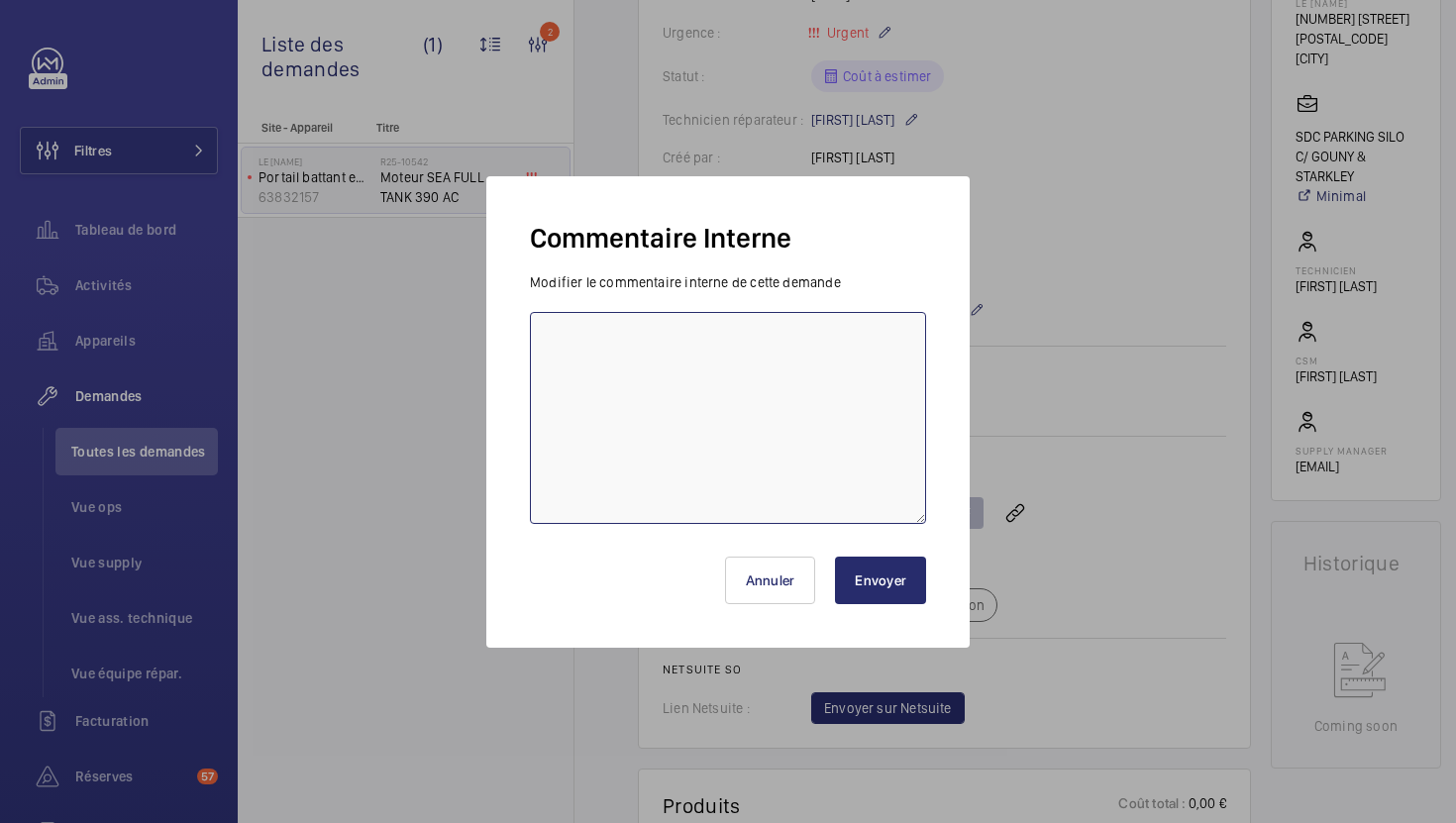 click at bounding box center (728, 418) 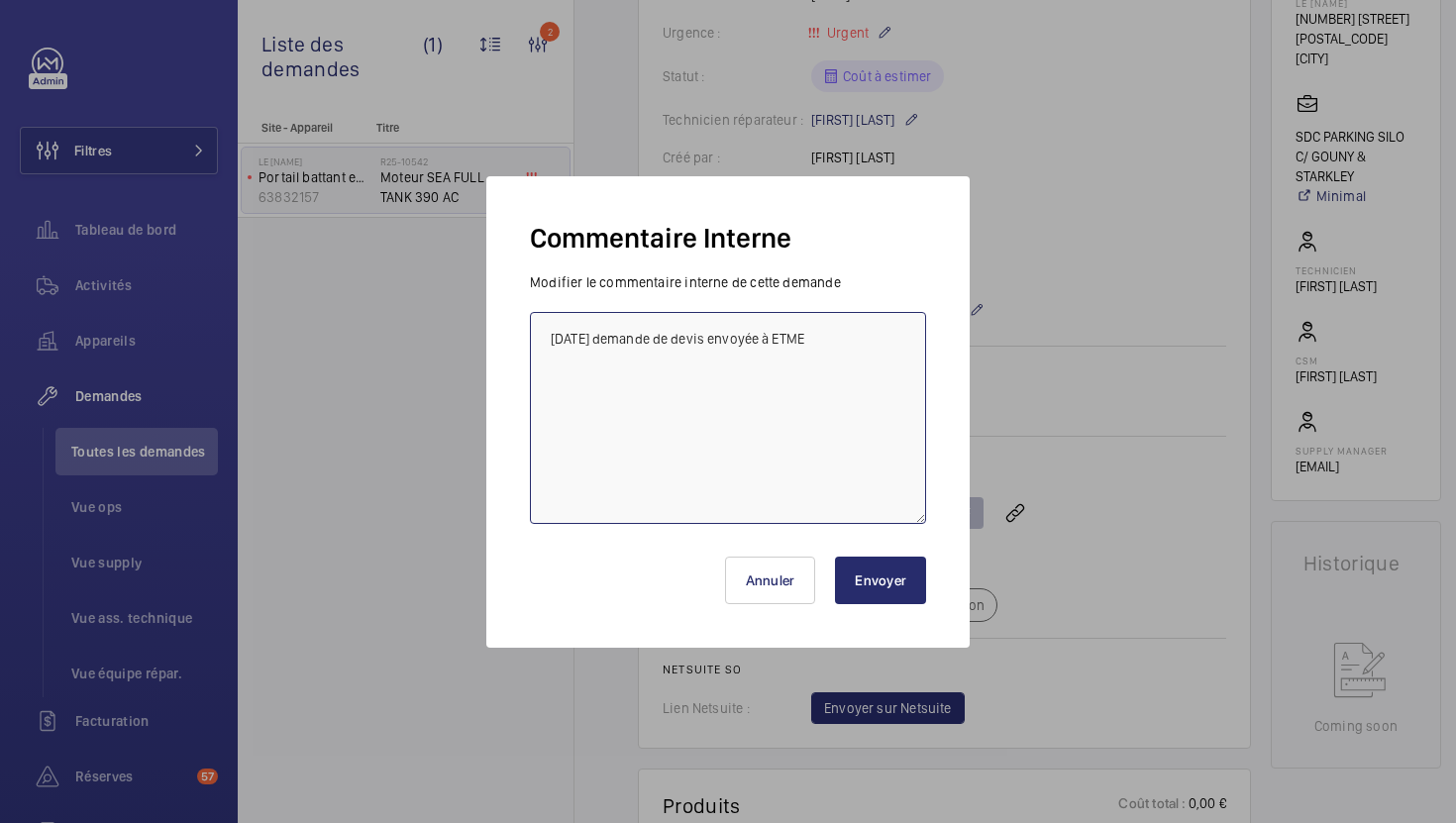 type on "05/08 demande de devis envoyée à ETME" 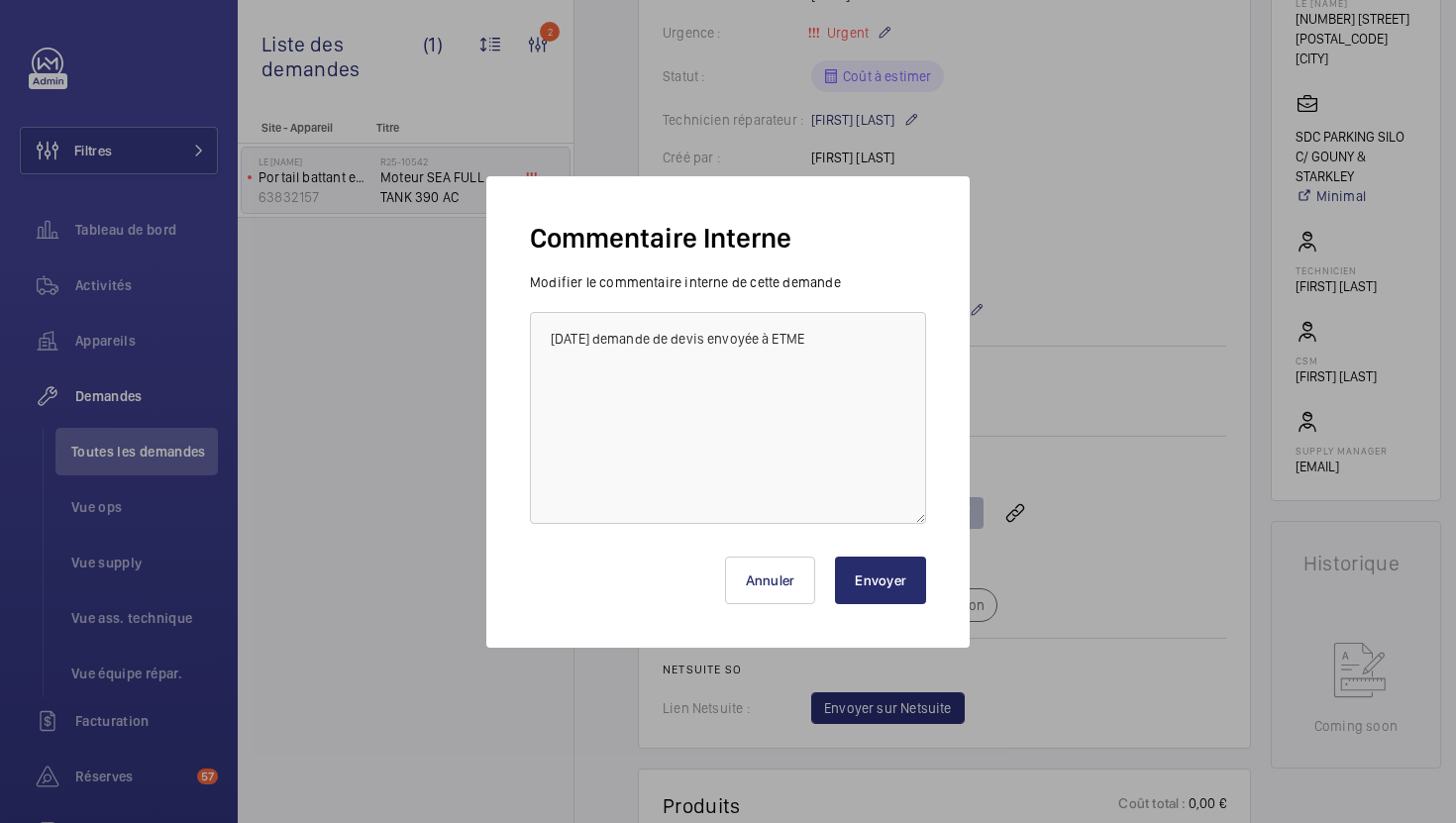 click on "Envoyer" at bounding box center [881, 580] 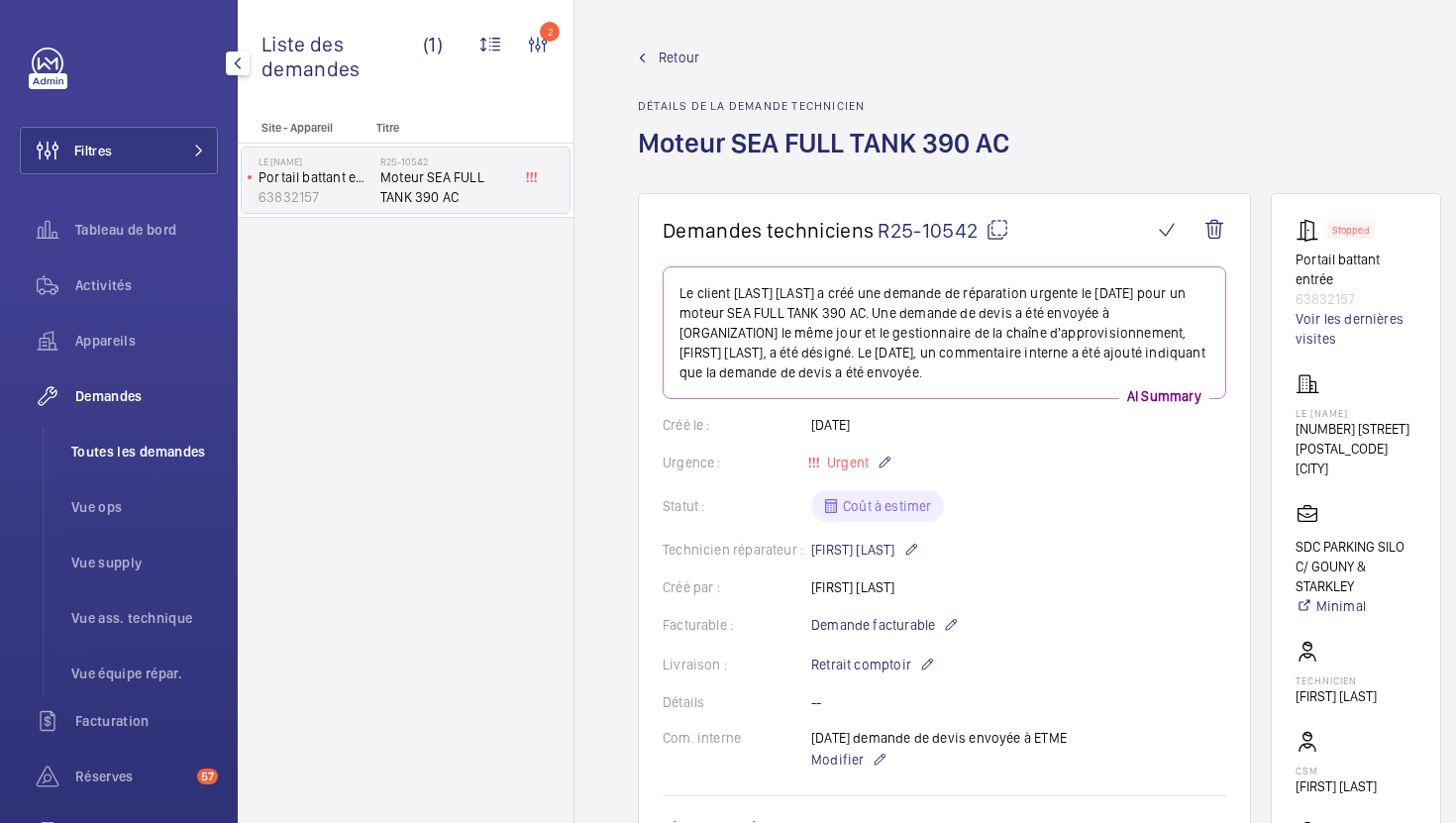 click on "Toutes les demandes" 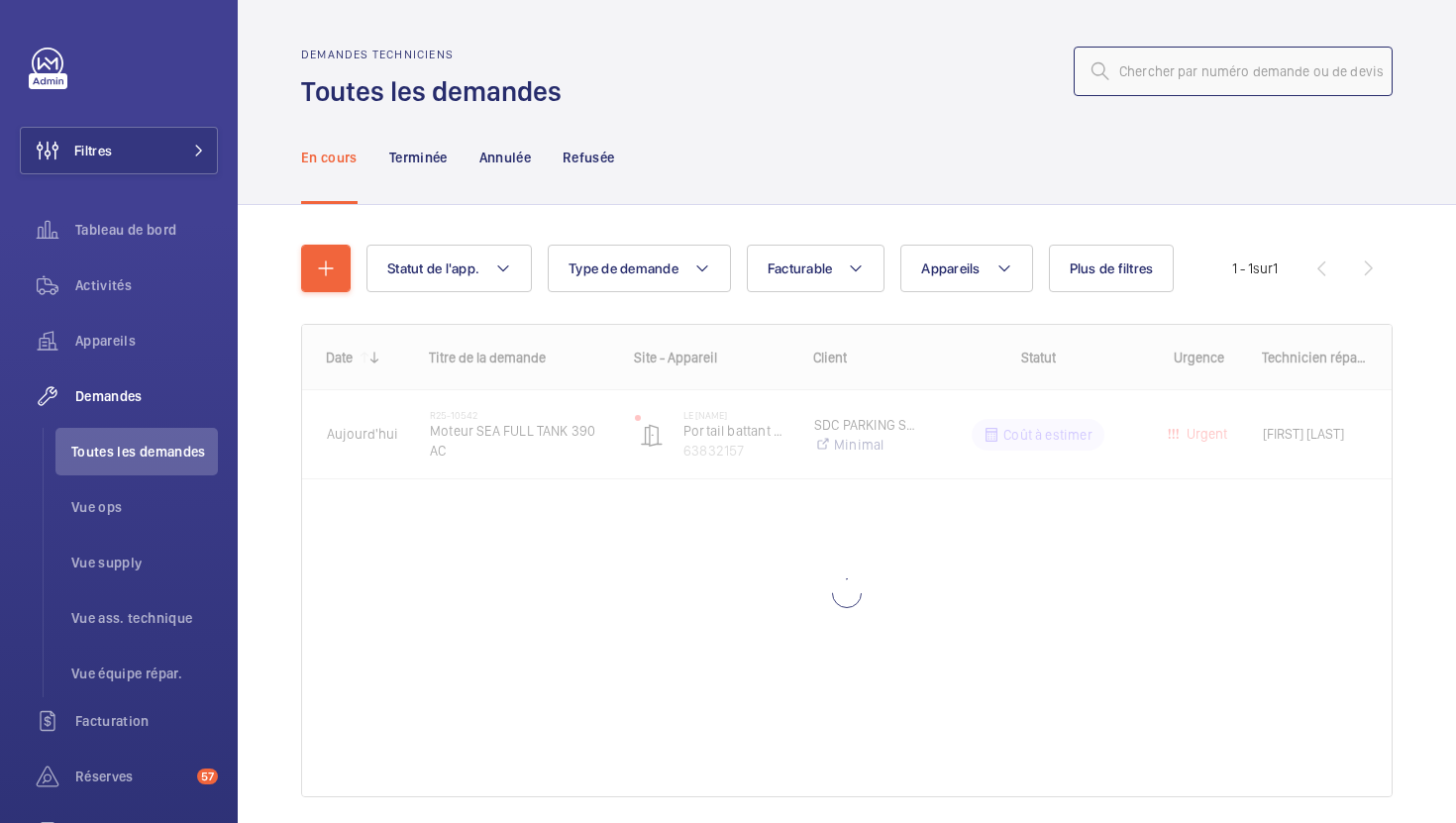 click 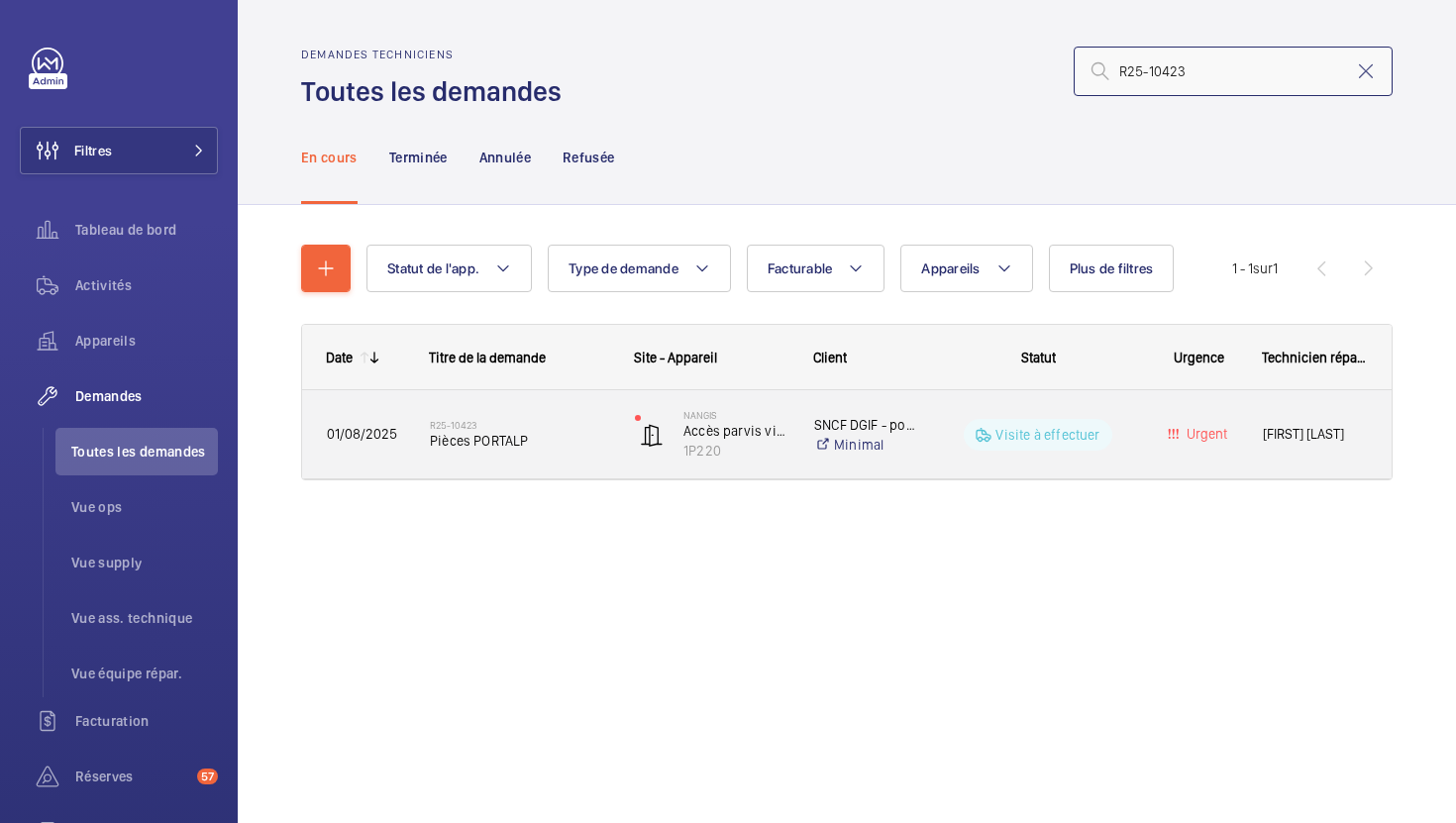 type on "R25-10423" 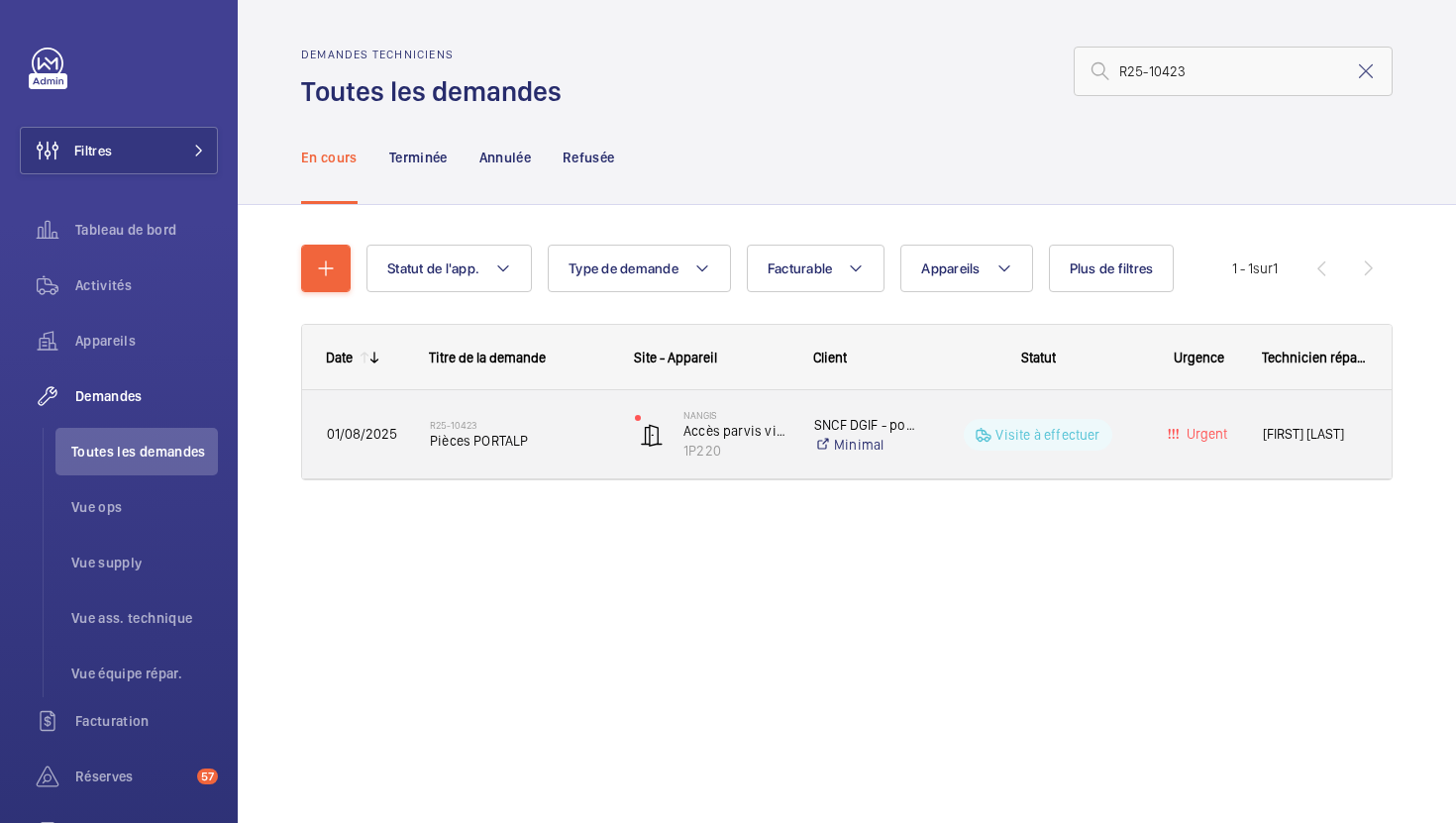 click on "R25-10423   Pièces PORTALP" 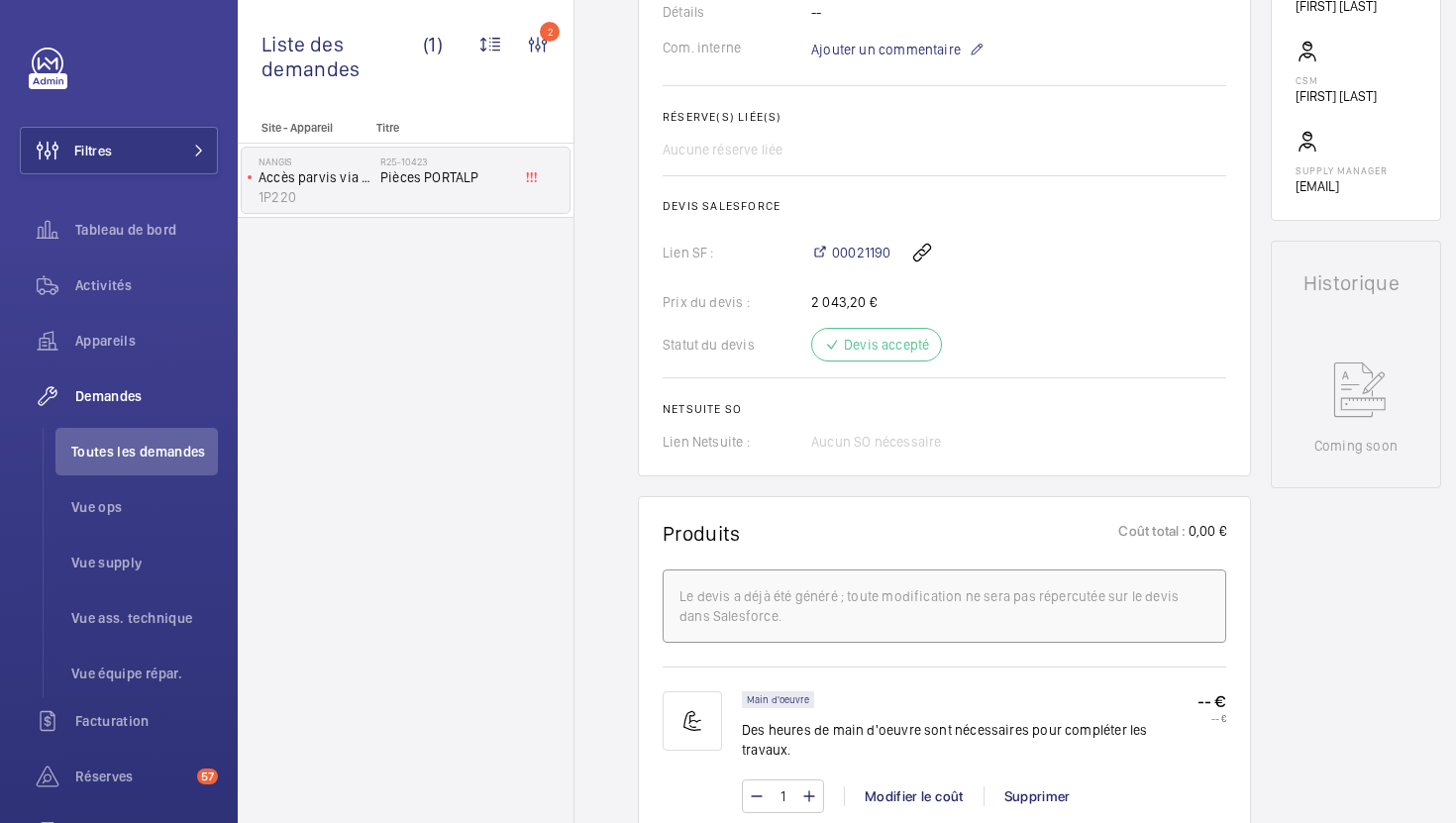 scroll, scrollTop: 669, scrollLeft: 0, axis: vertical 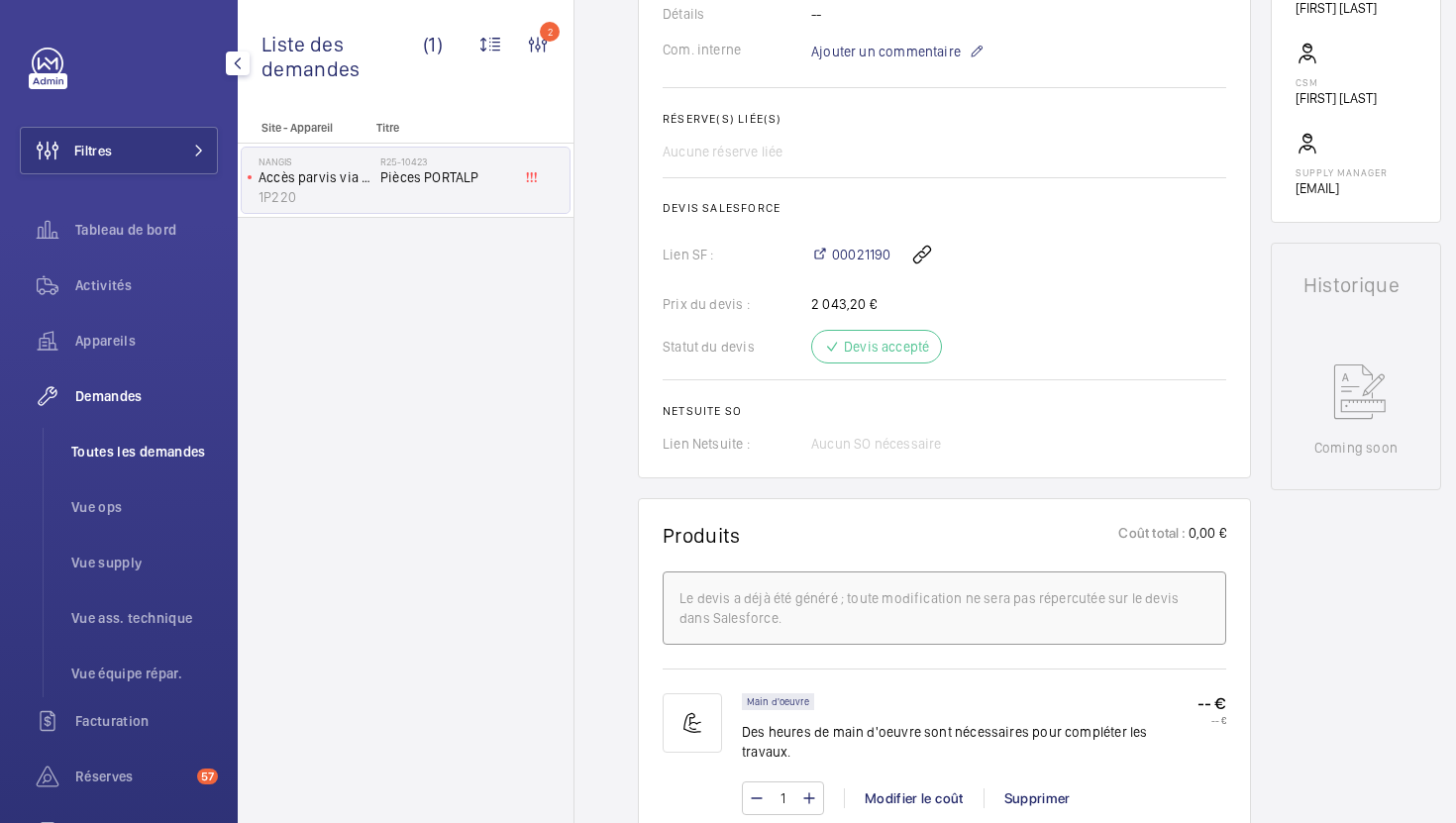 click on "Toutes les demandes" 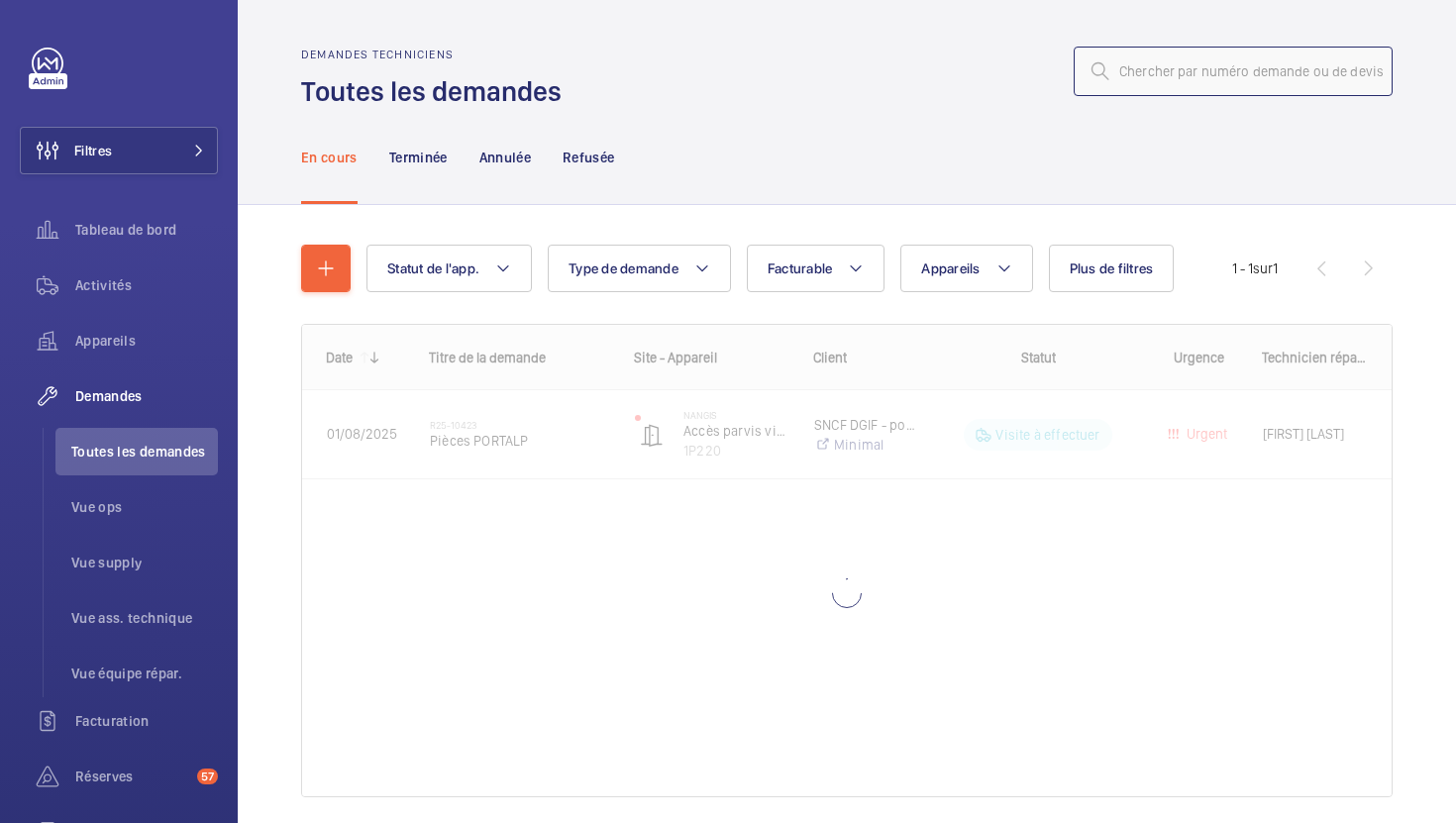 click 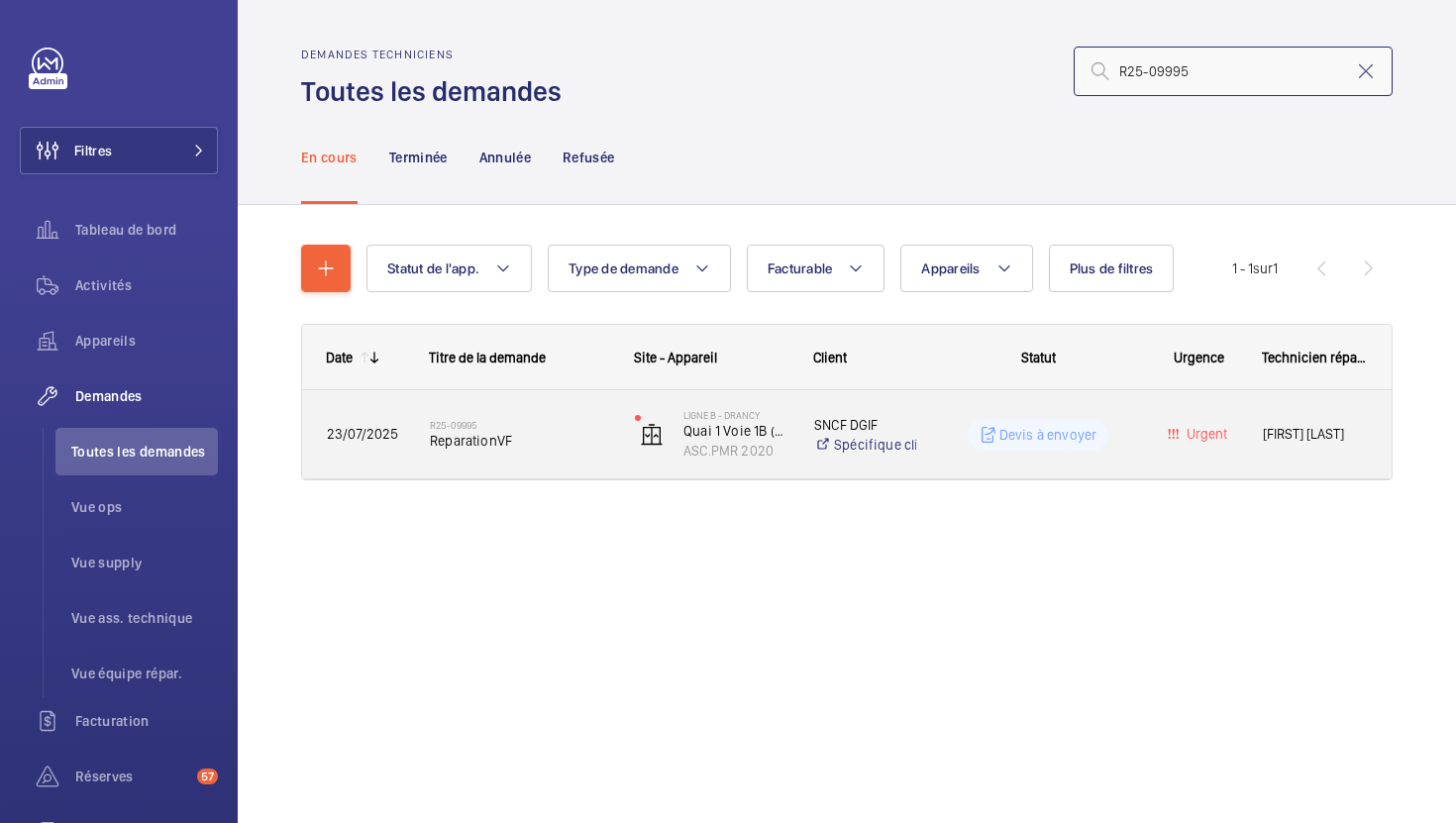 type on "R25-09995" 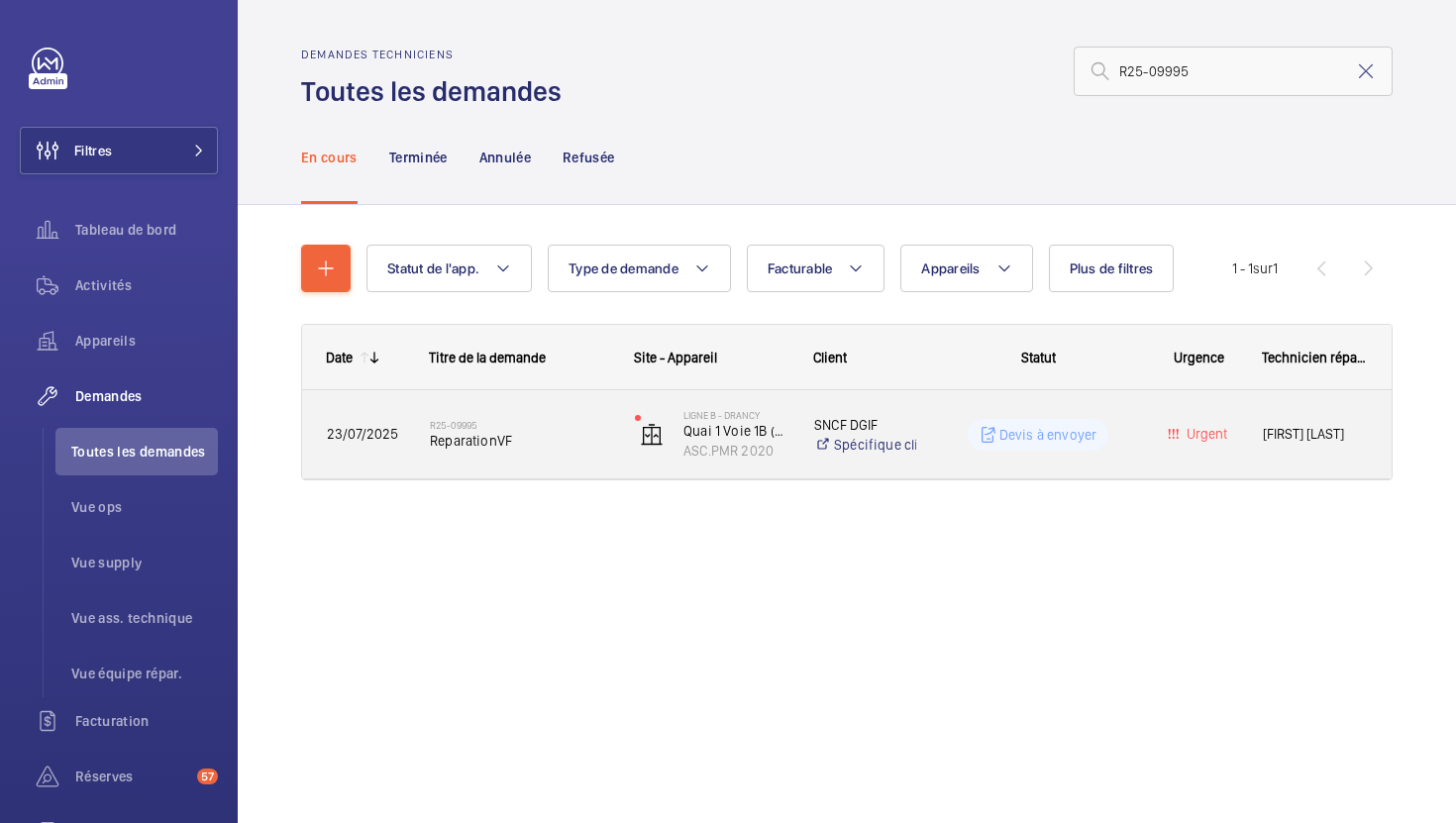 click on "ReparationVF" 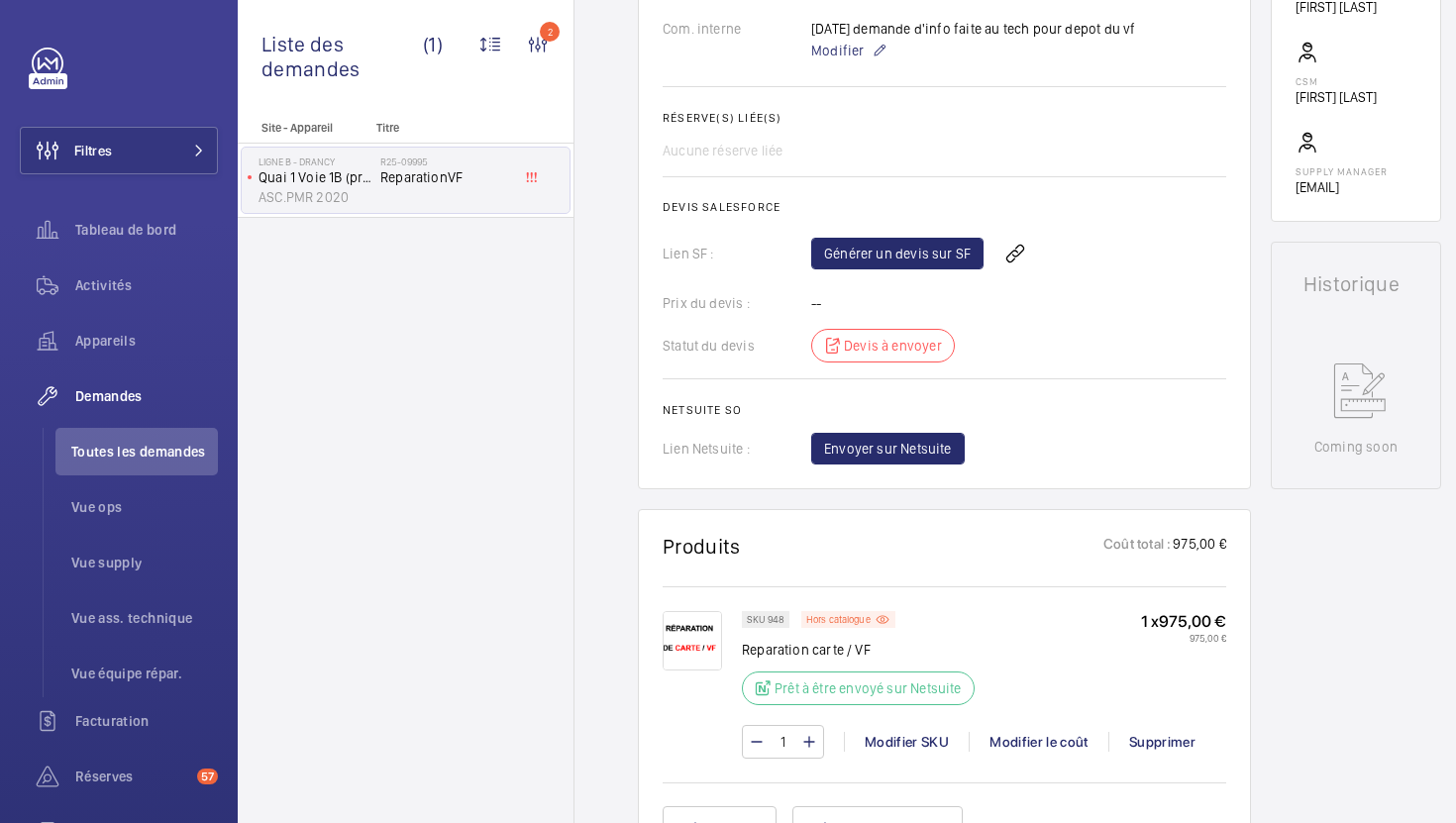 scroll, scrollTop: 682, scrollLeft: 0, axis: vertical 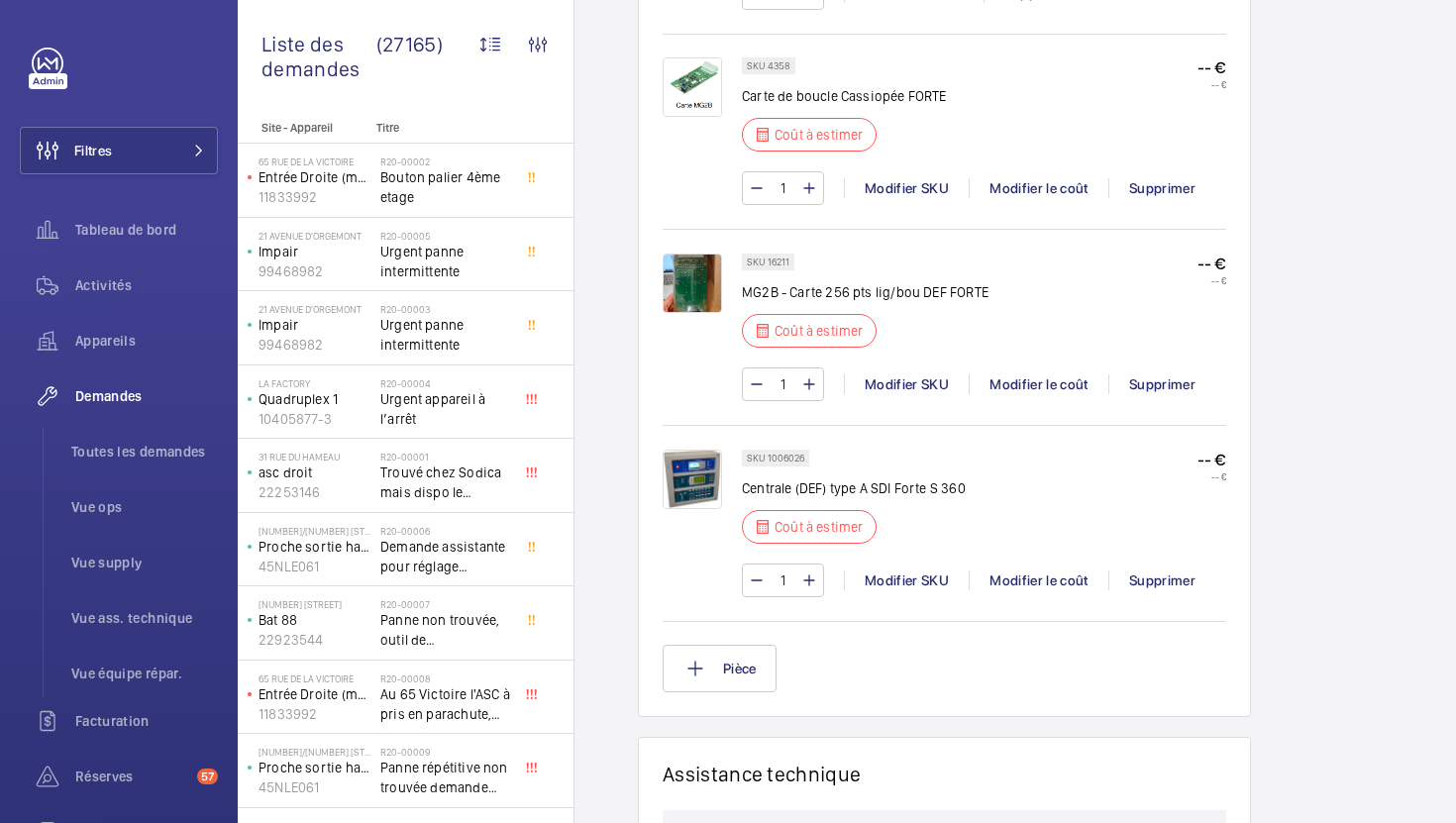 click on "Carte de boucle Cassiopée FORTE" 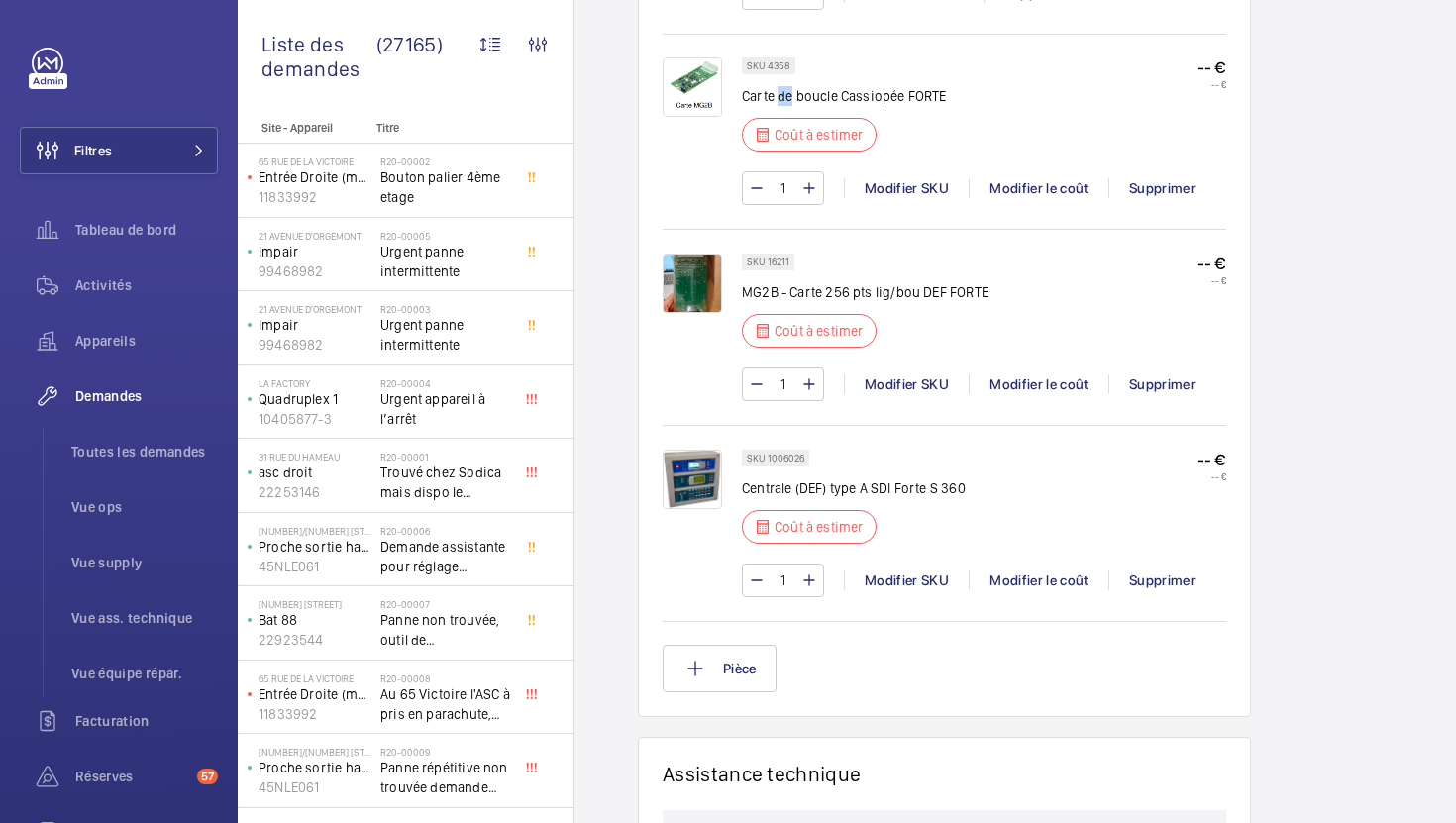click on "Carte de boucle Cassiopée FORTE" 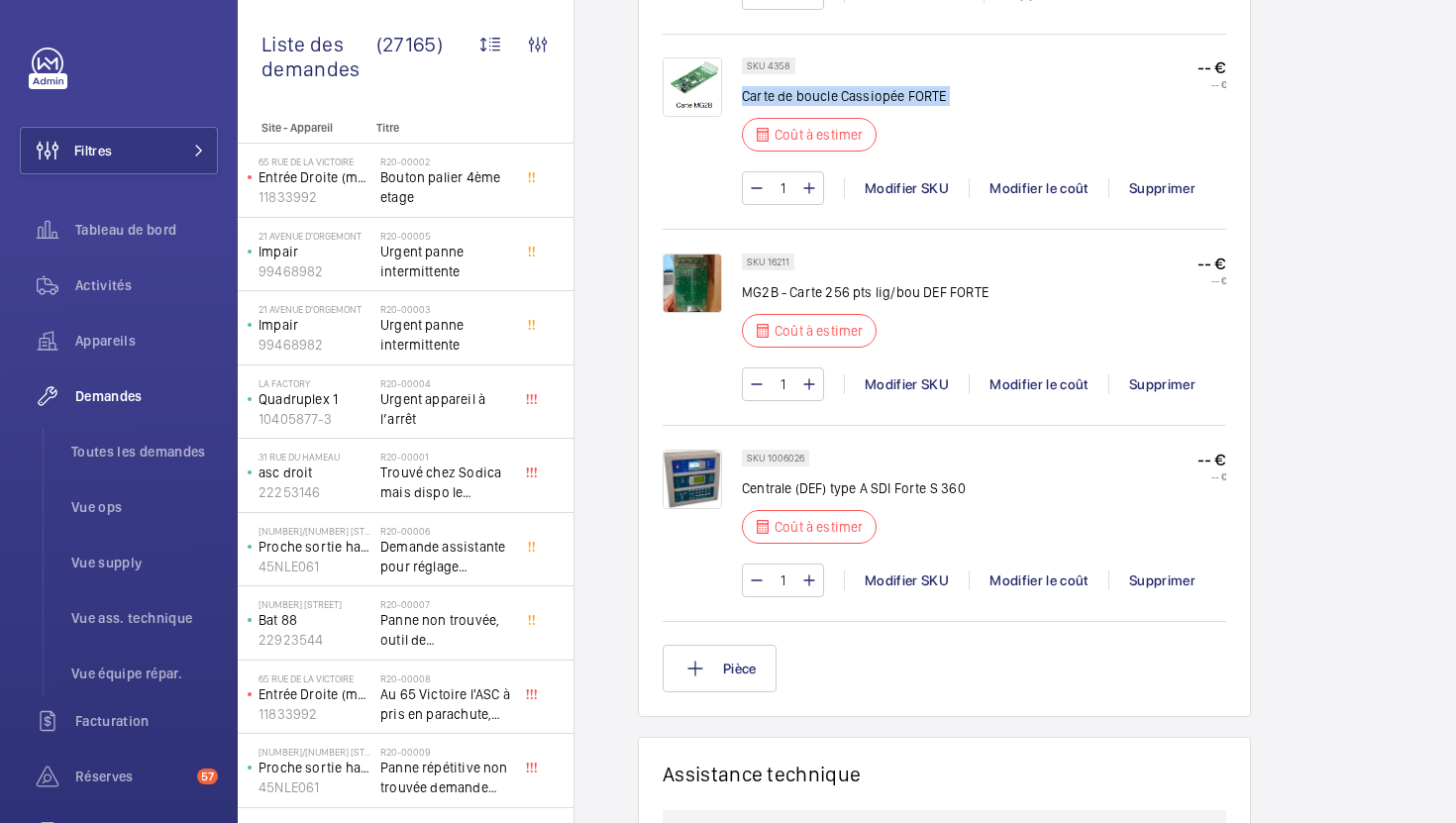 click on "Carte de boucle Cassiopée FORTE" 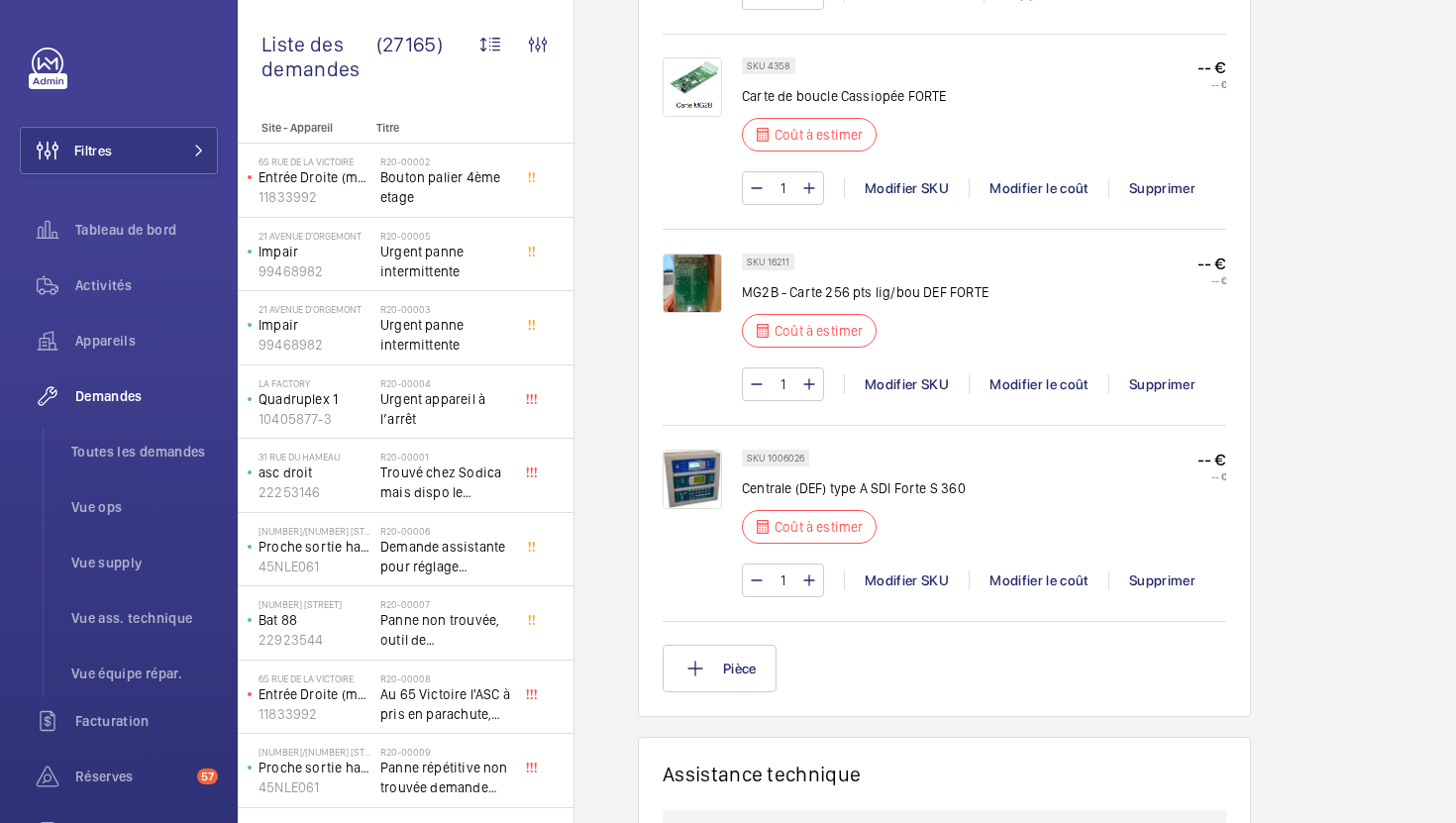 click on "MG2B - Carte 256 pts lig/bou DEF FORTE" 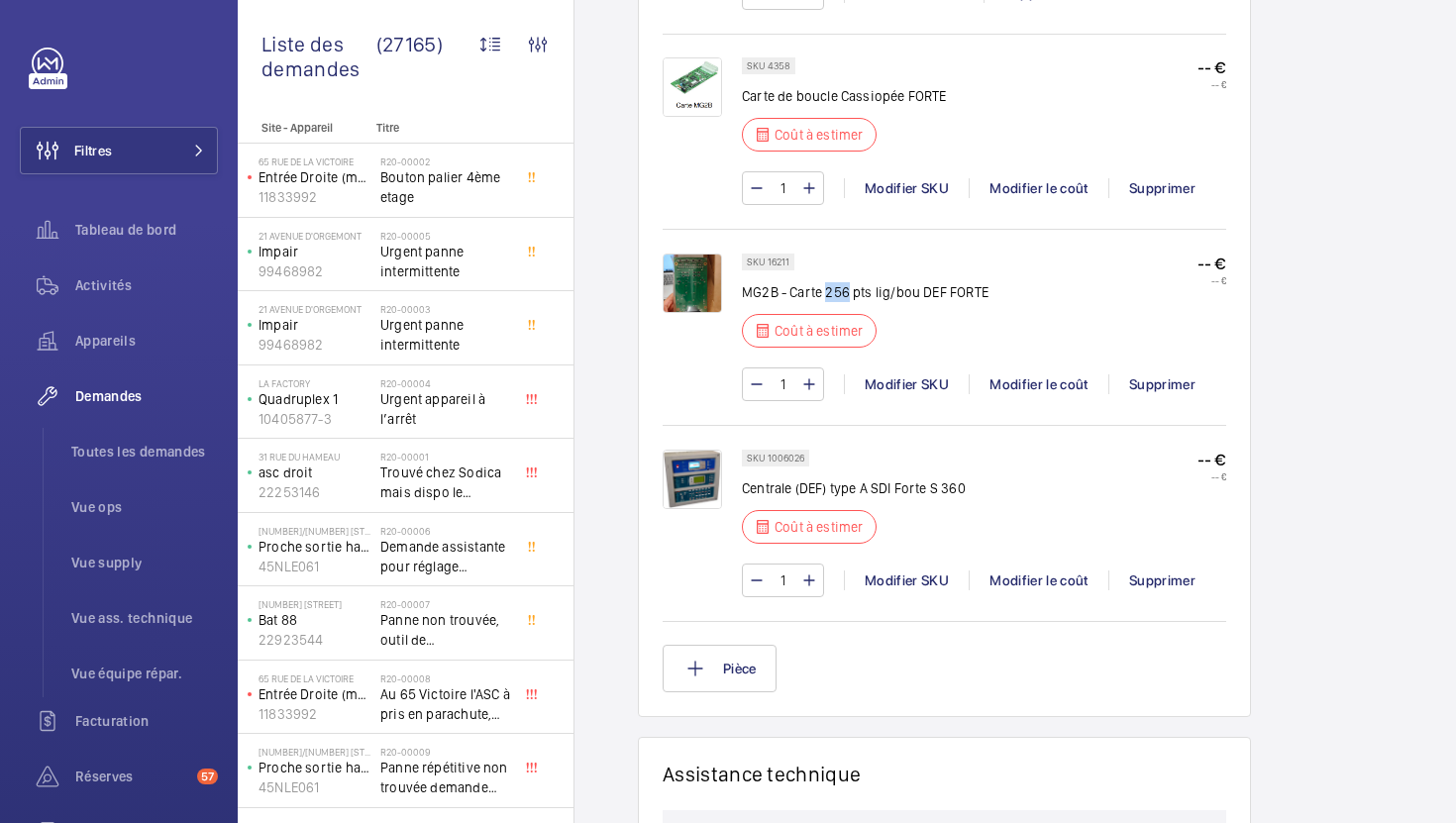 click on "MG2B - Carte 256 pts lig/bou DEF FORTE" 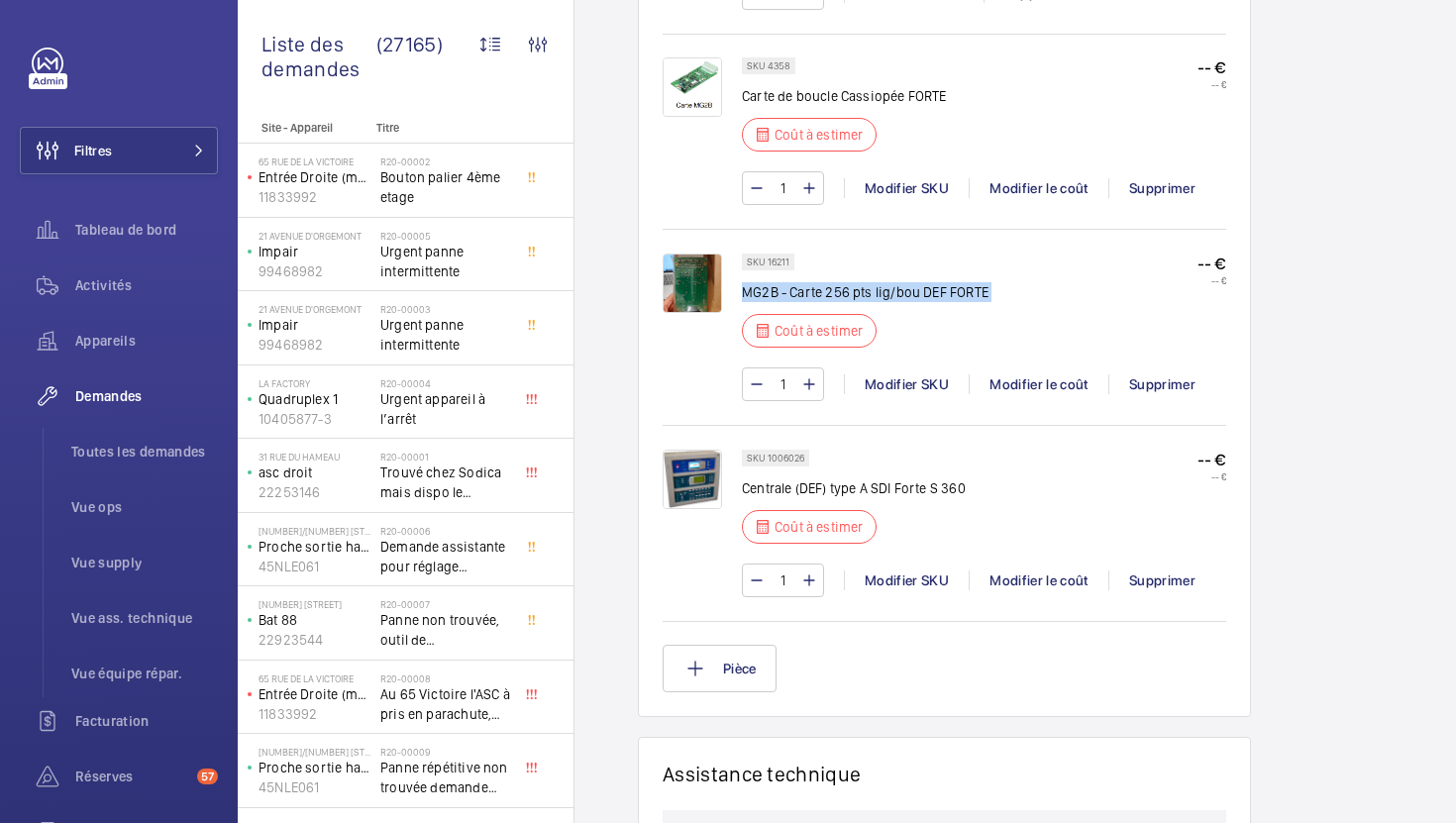 click on "MG2B - Carte 256 pts lig/bou DEF FORTE" 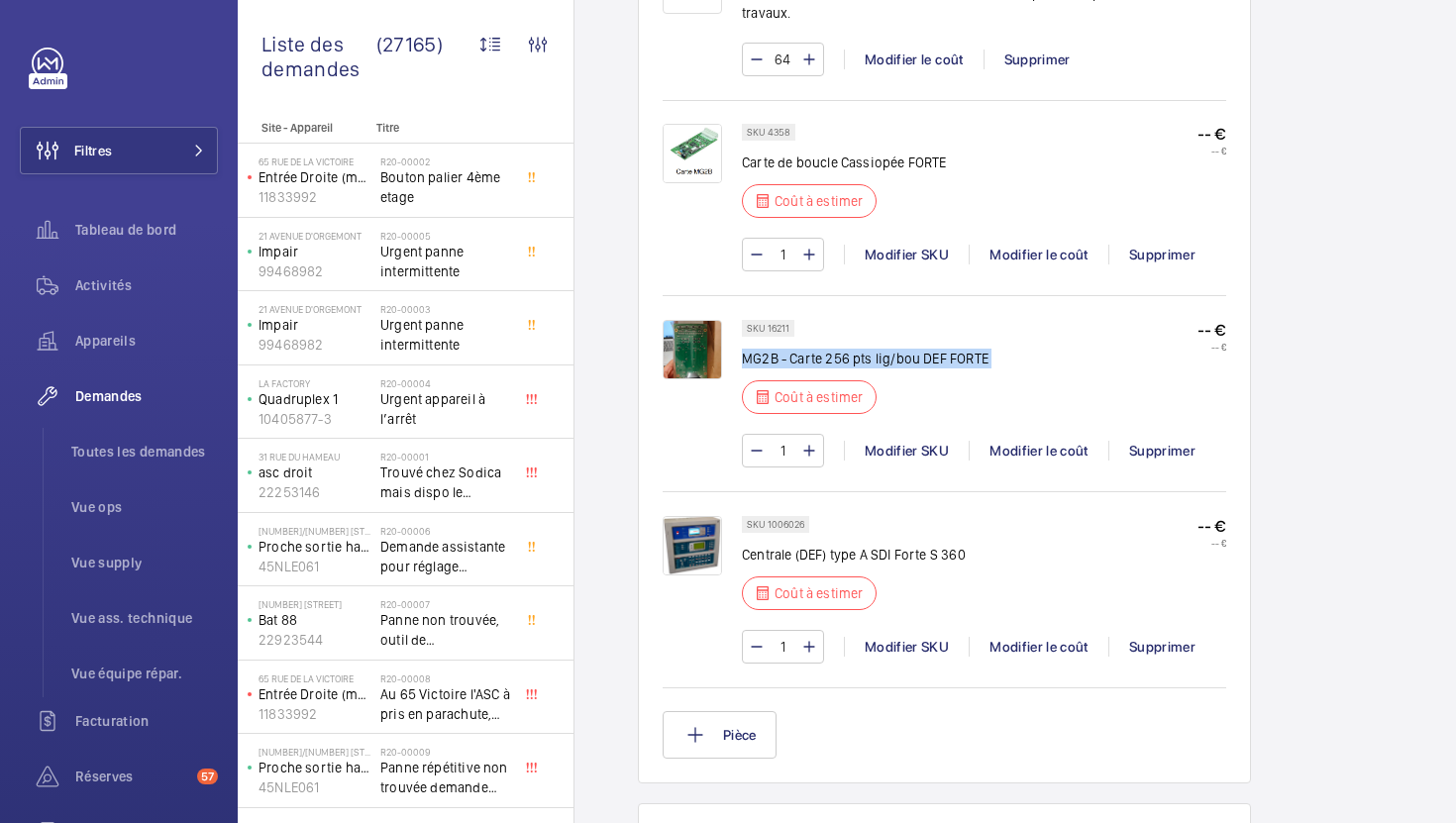 scroll, scrollTop: 1240, scrollLeft: 0, axis: vertical 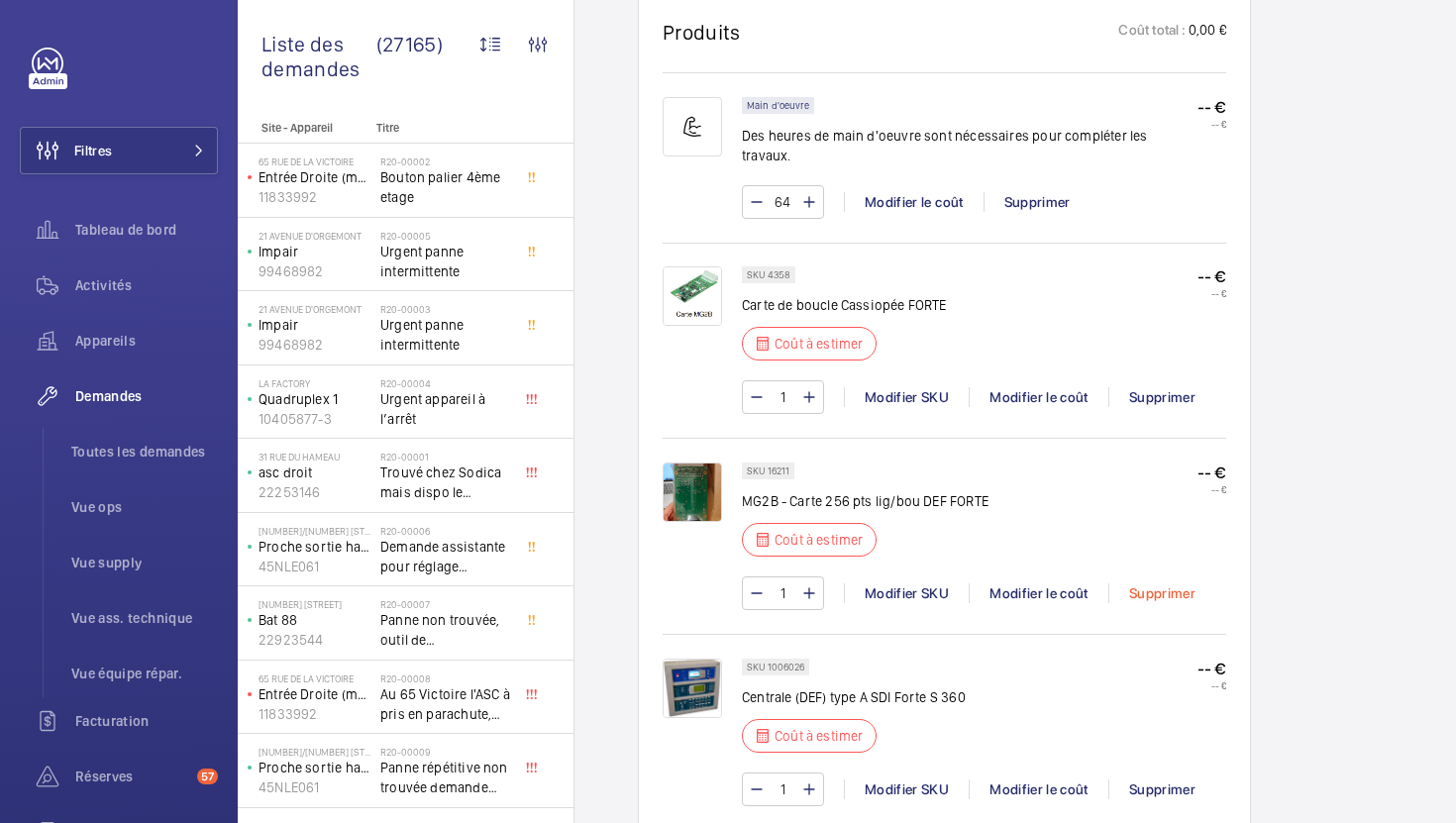 click on "Supprimer" 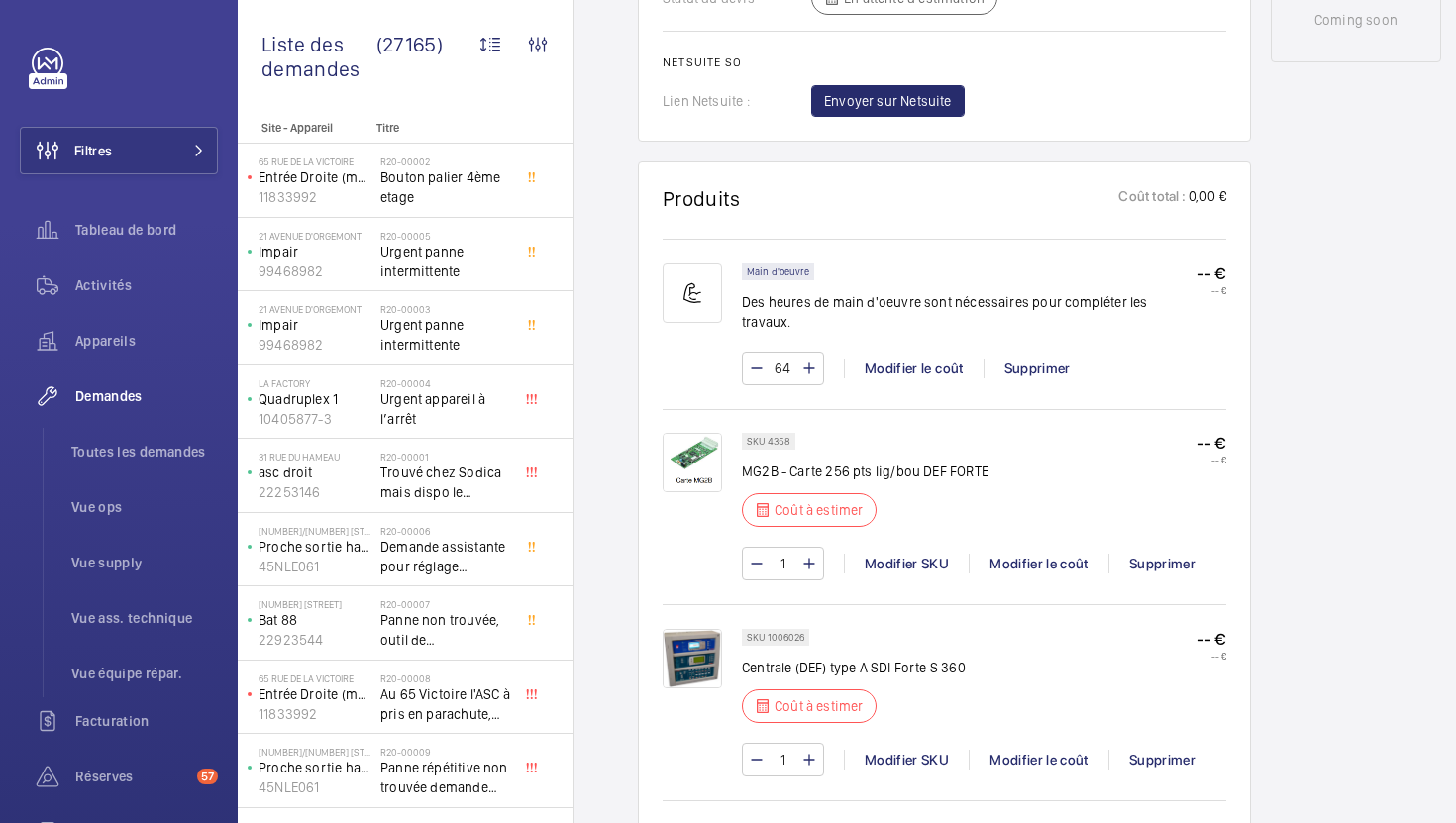 scroll, scrollTop: 1237, scrollLeft: 0, axis: vertical 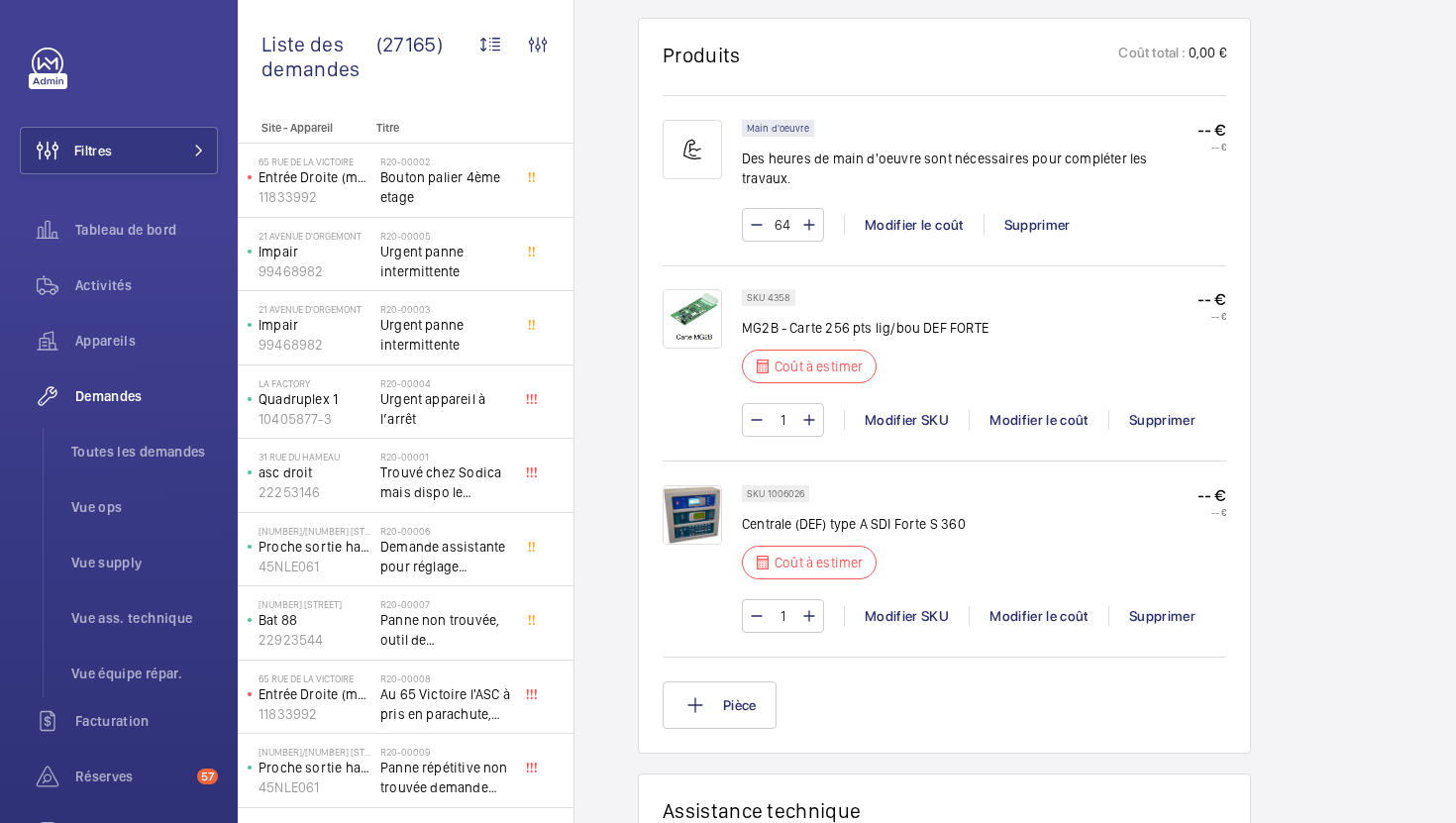 click on "Centrale (DEF) type A SDI Forte S 360" 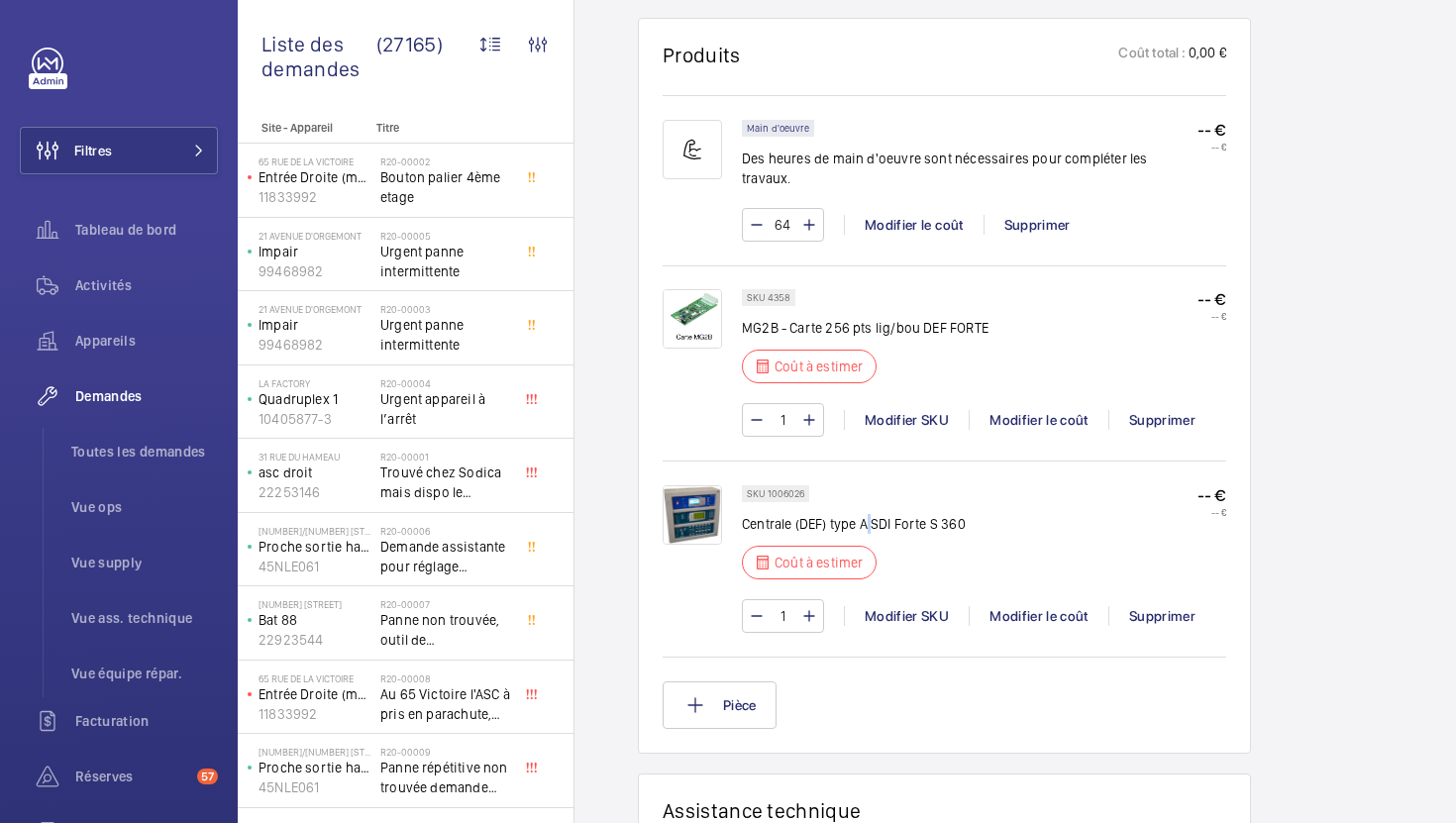 click on "Centrale (DEF) type A SDI Forte S 360" 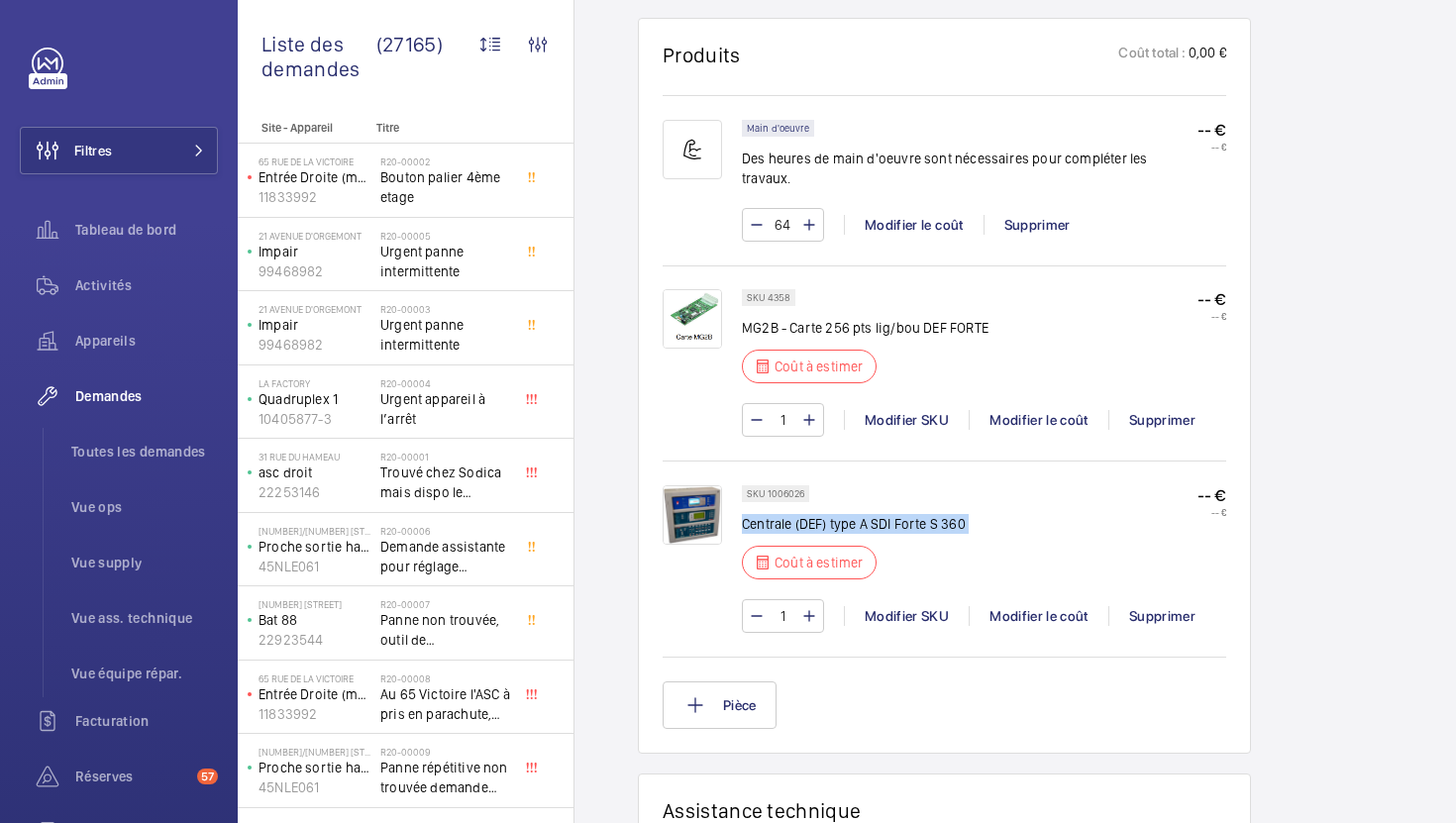 click on "Centrale (DEF) type A SDI Forte S 360" 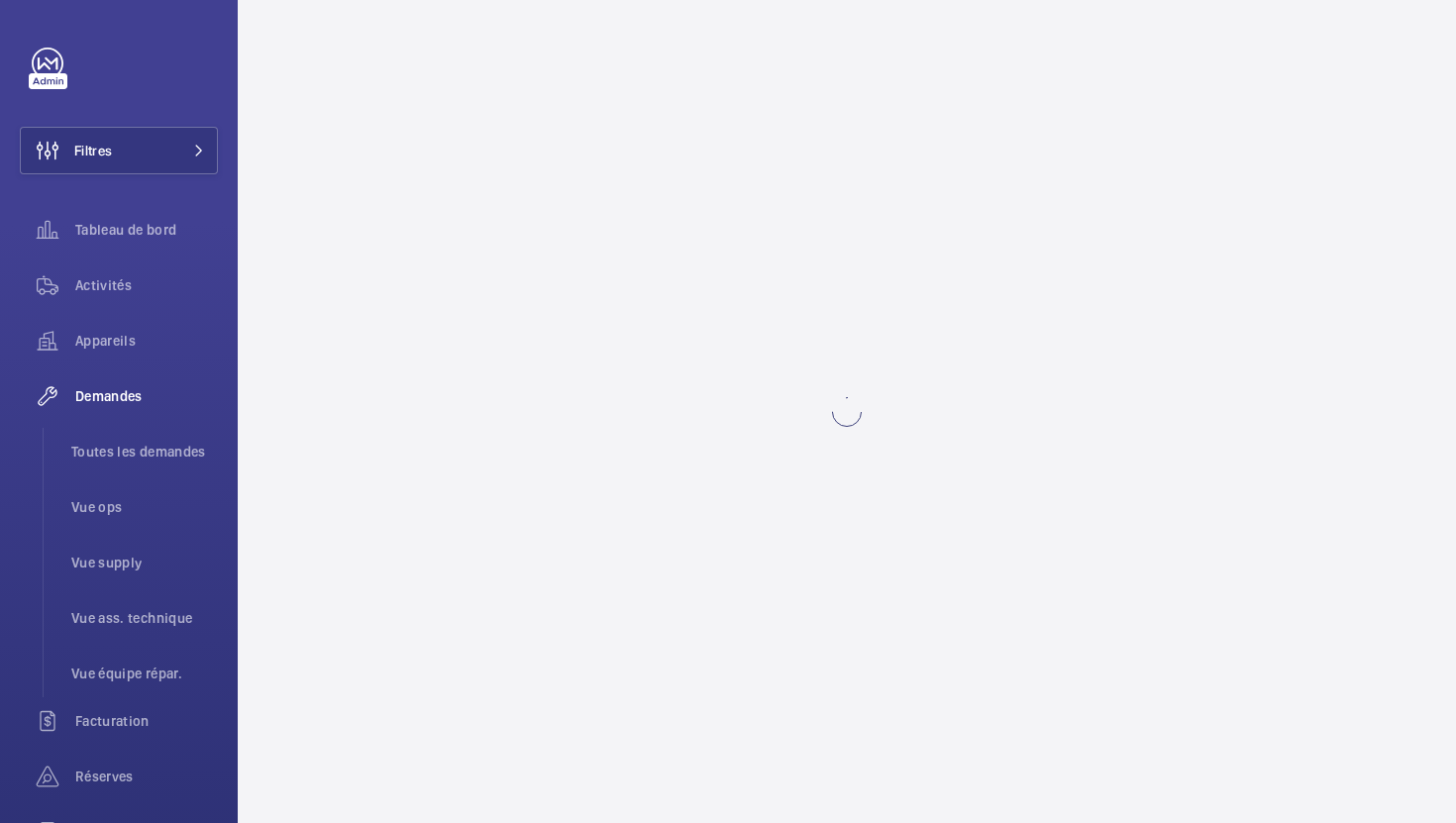 scroll, scrollTop: 0, scrollLeft: 0, axis: both 